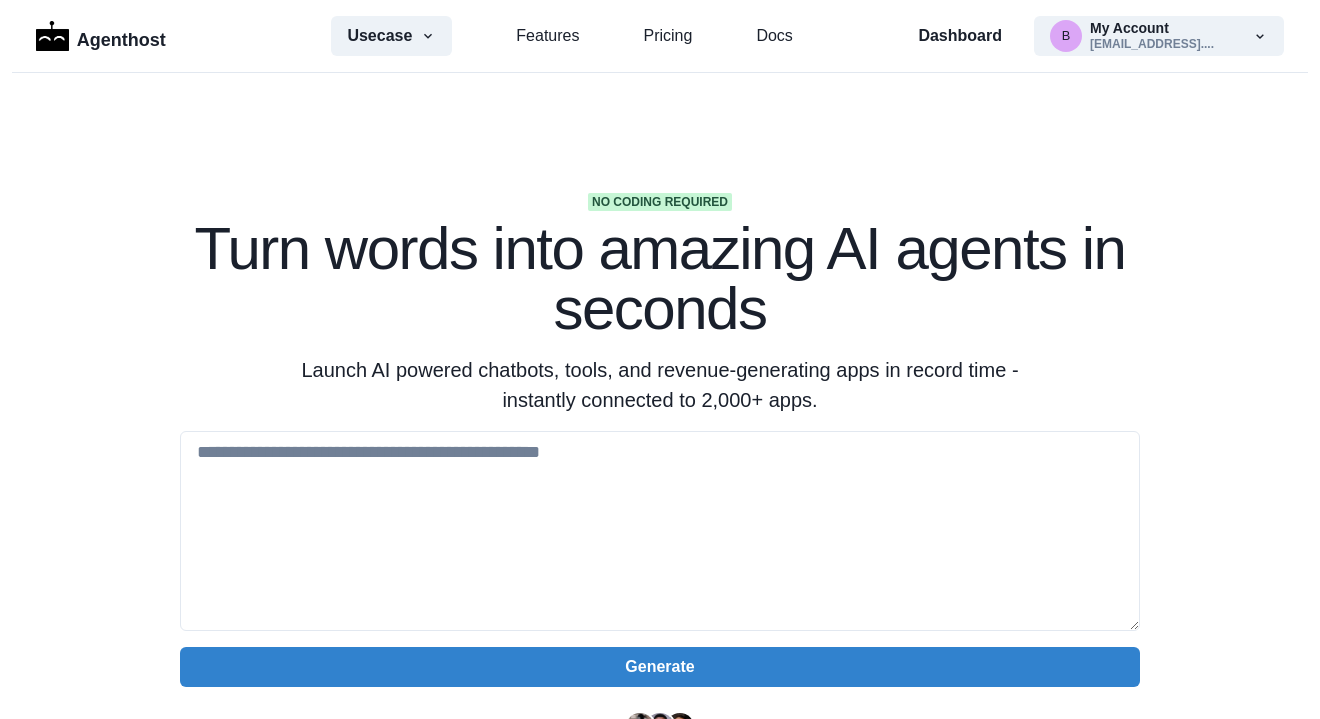 scroll, scrollTop: 0, scrollLeft: 0, axis: both 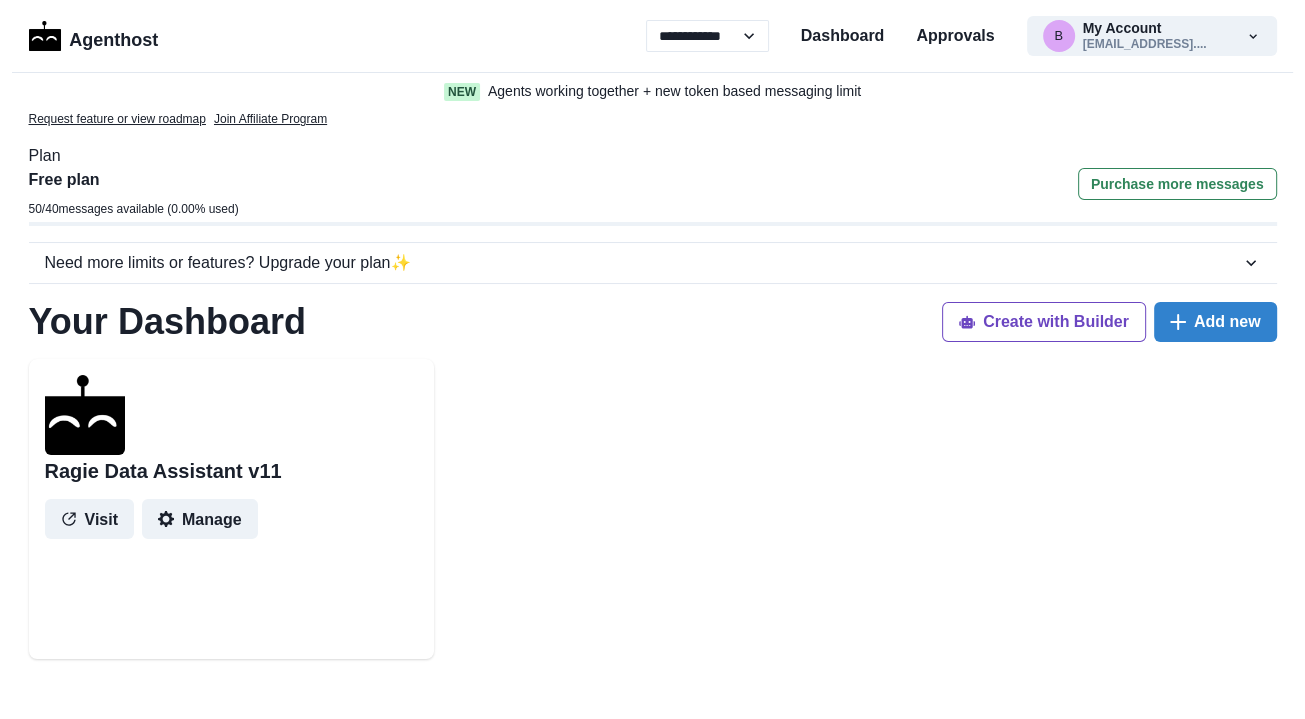 click on "Manage" at bounding box center (200, 519) 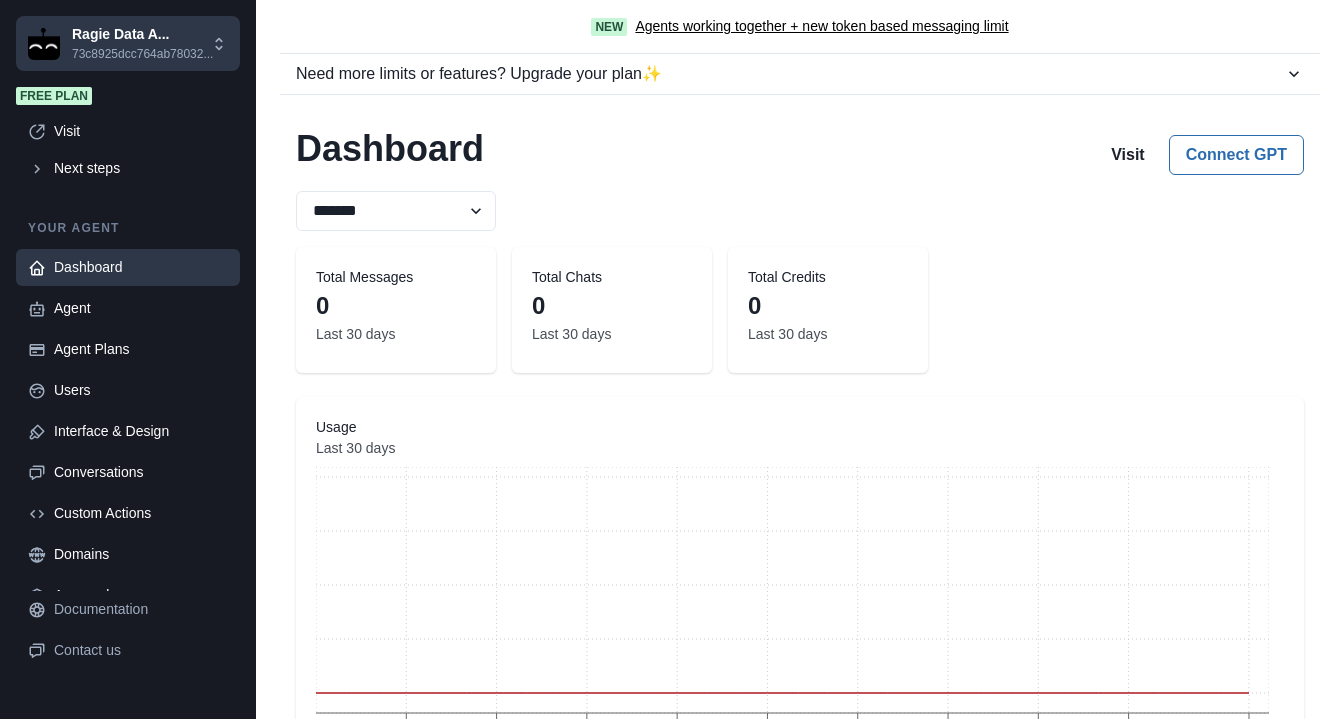 scroll, scrollTop: 0, scrollLeft: 0, axis: both 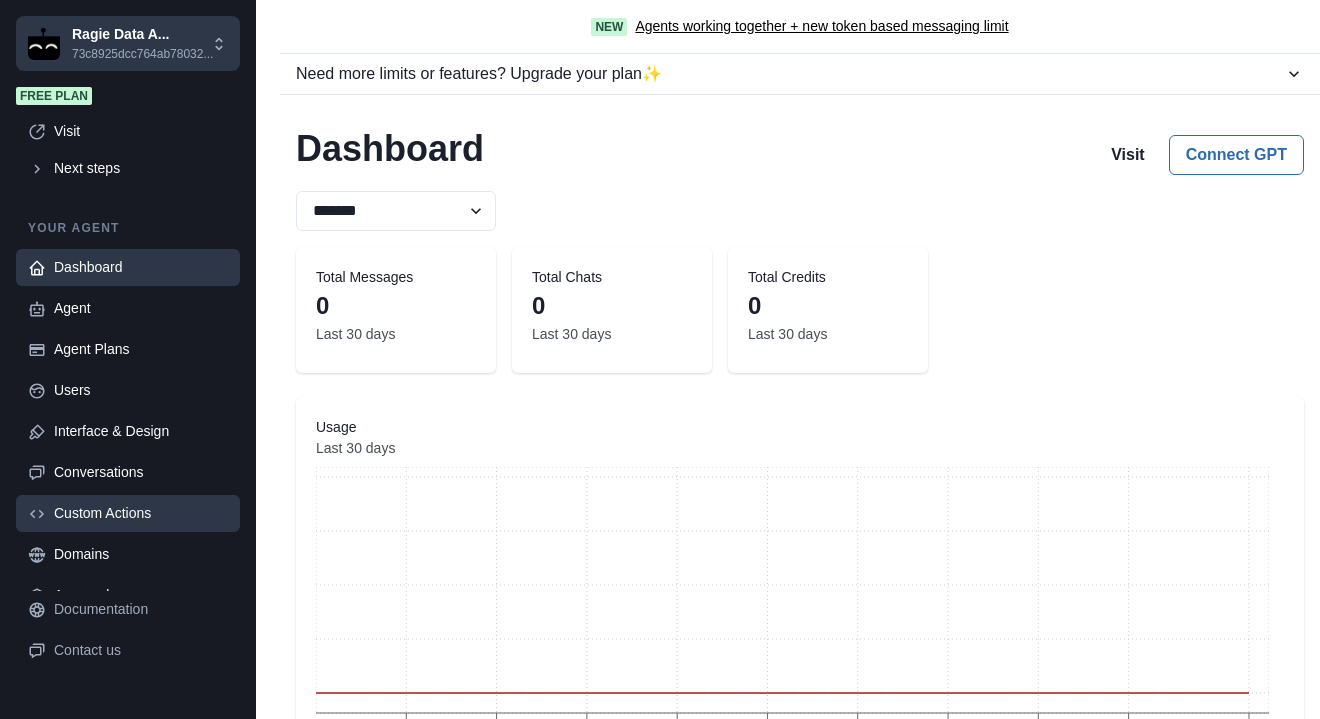 click on "Custom Actions" at bounding box center (141, 513) 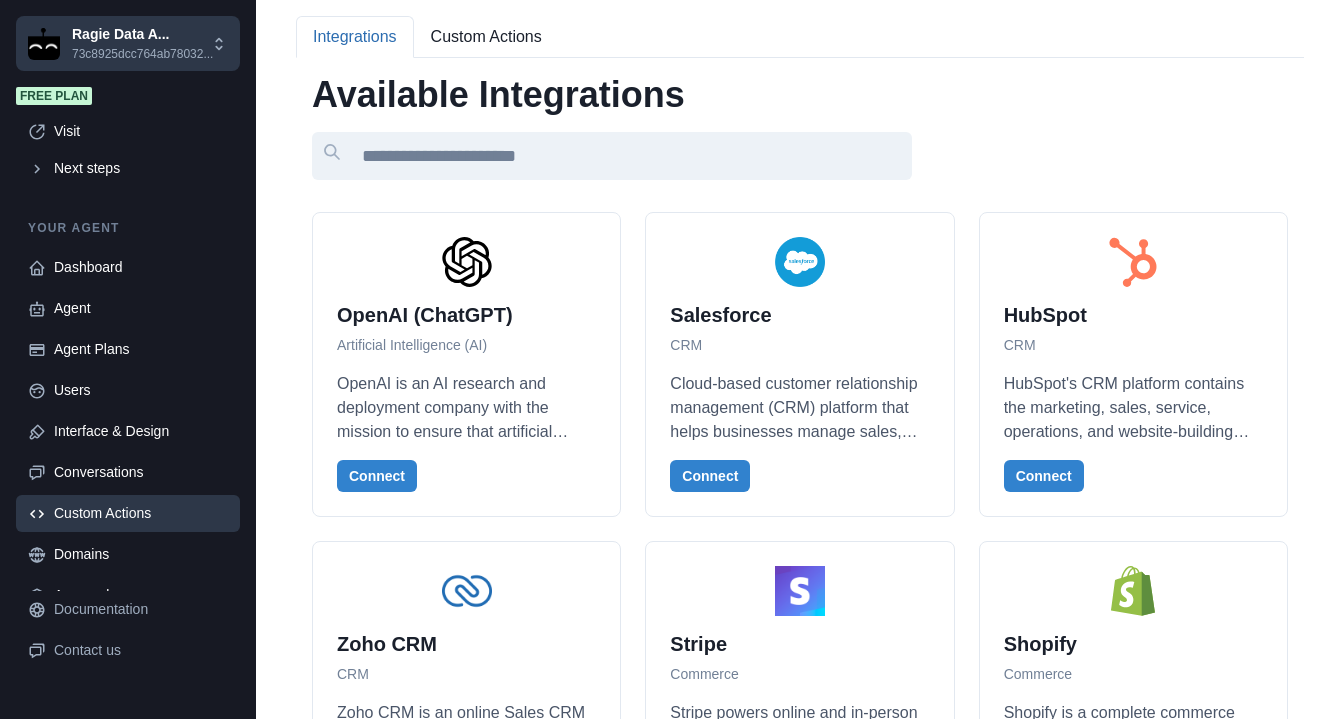 scroll, scrollTop: 0, scrollLeft: 0, axis: both 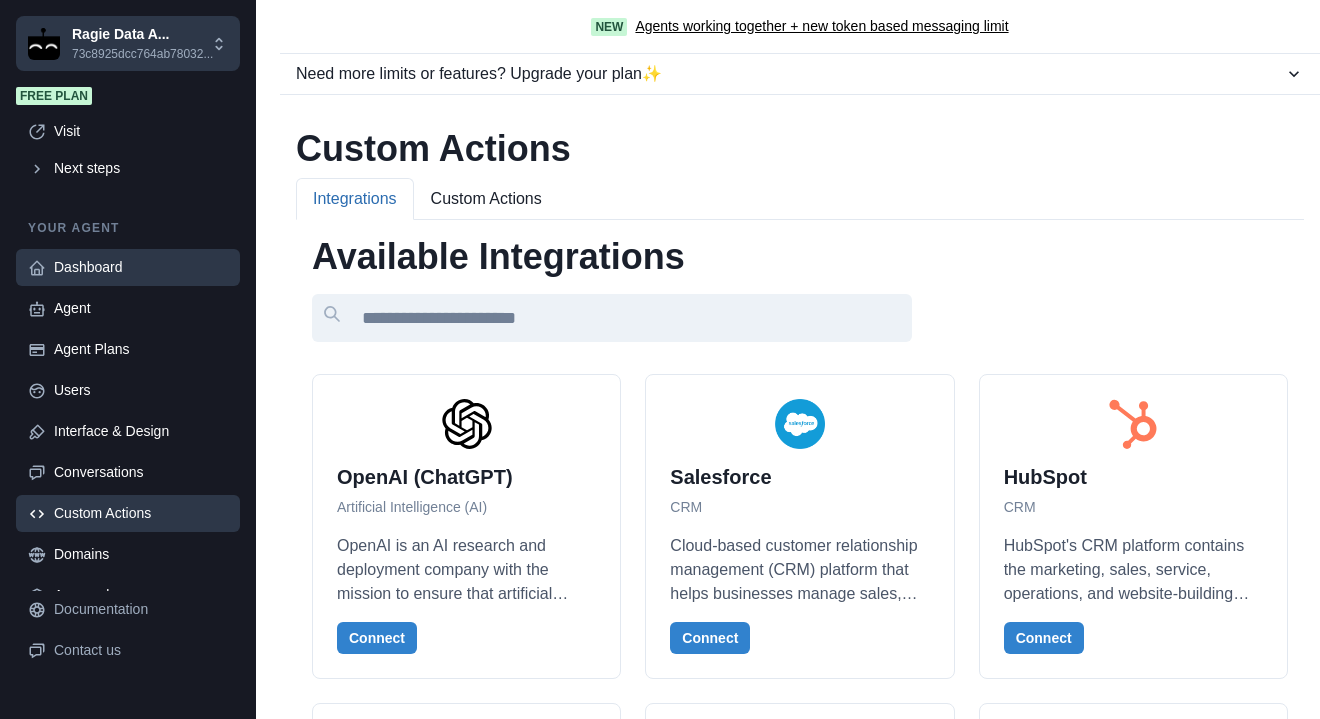 click on "Dashboard" at bounding box center (141, 267) 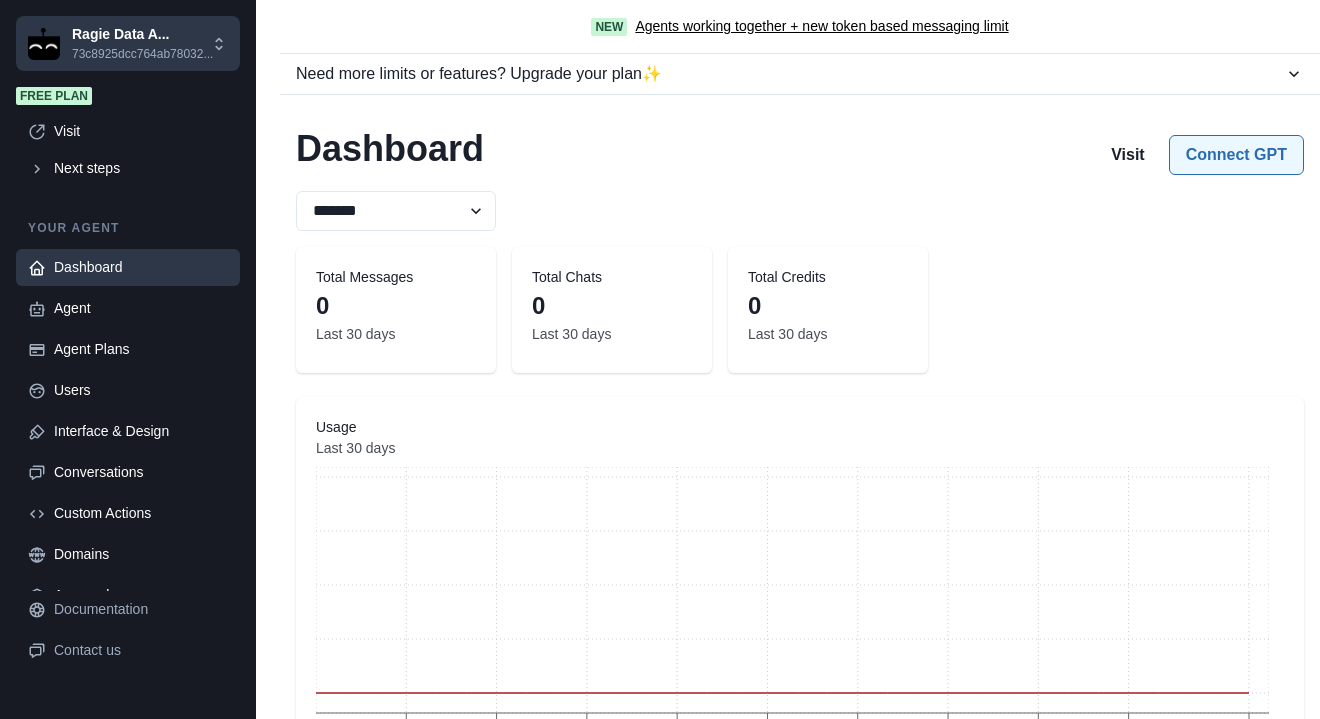click on "Connect GPT" at bounding box center (1236, 155) 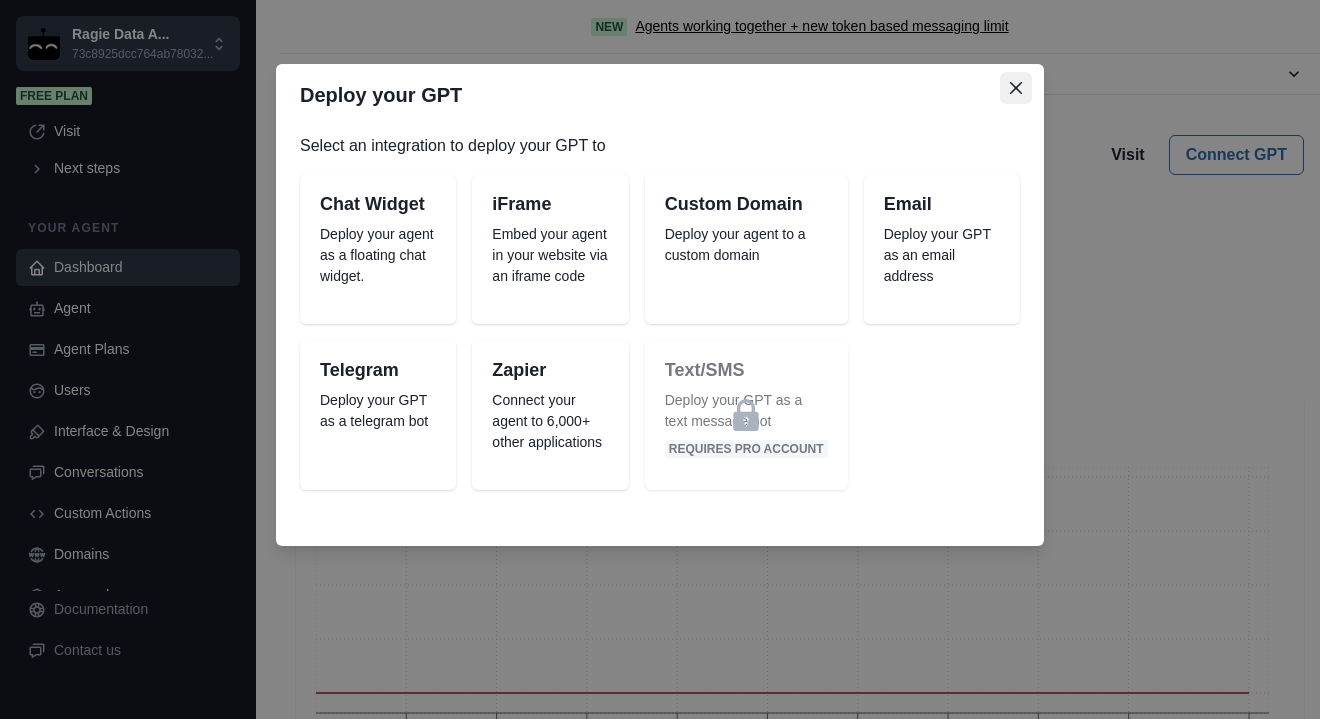 click at bounding box center (1016, 88) 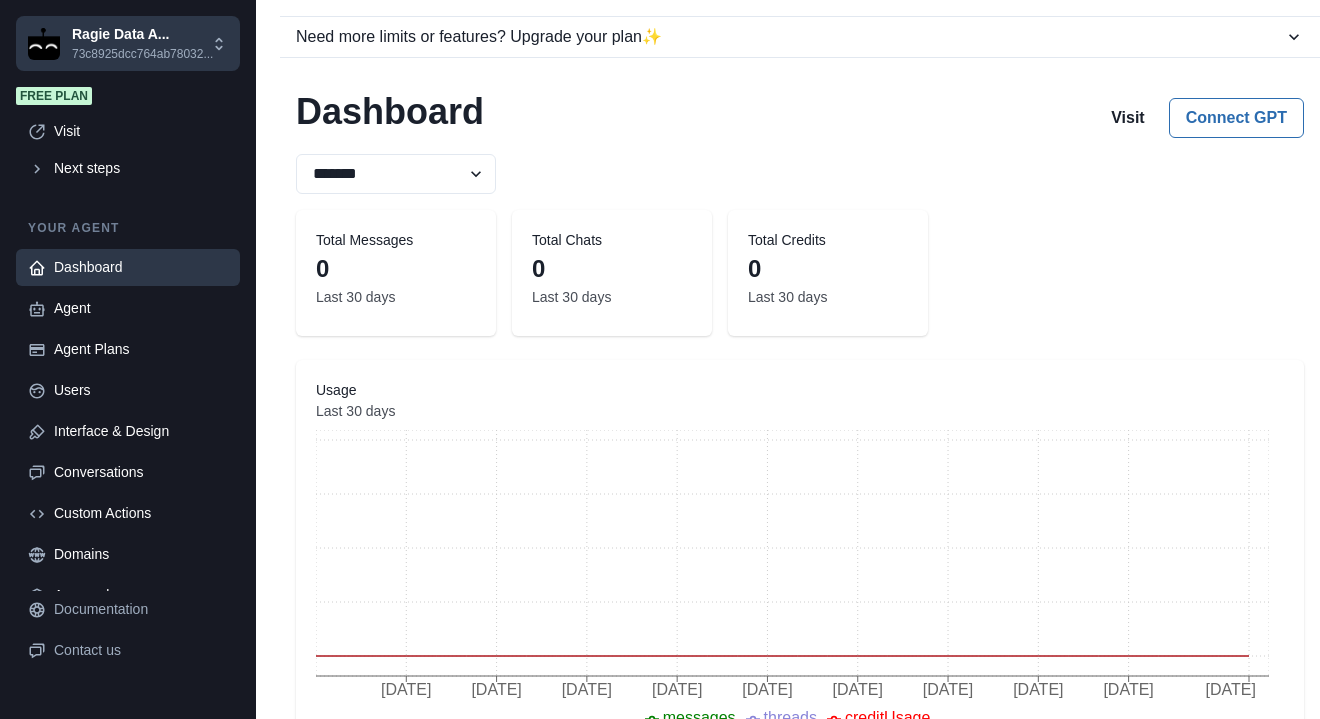 scroll, scrollTop: 38, scrollLeft: 0, axis: vertical 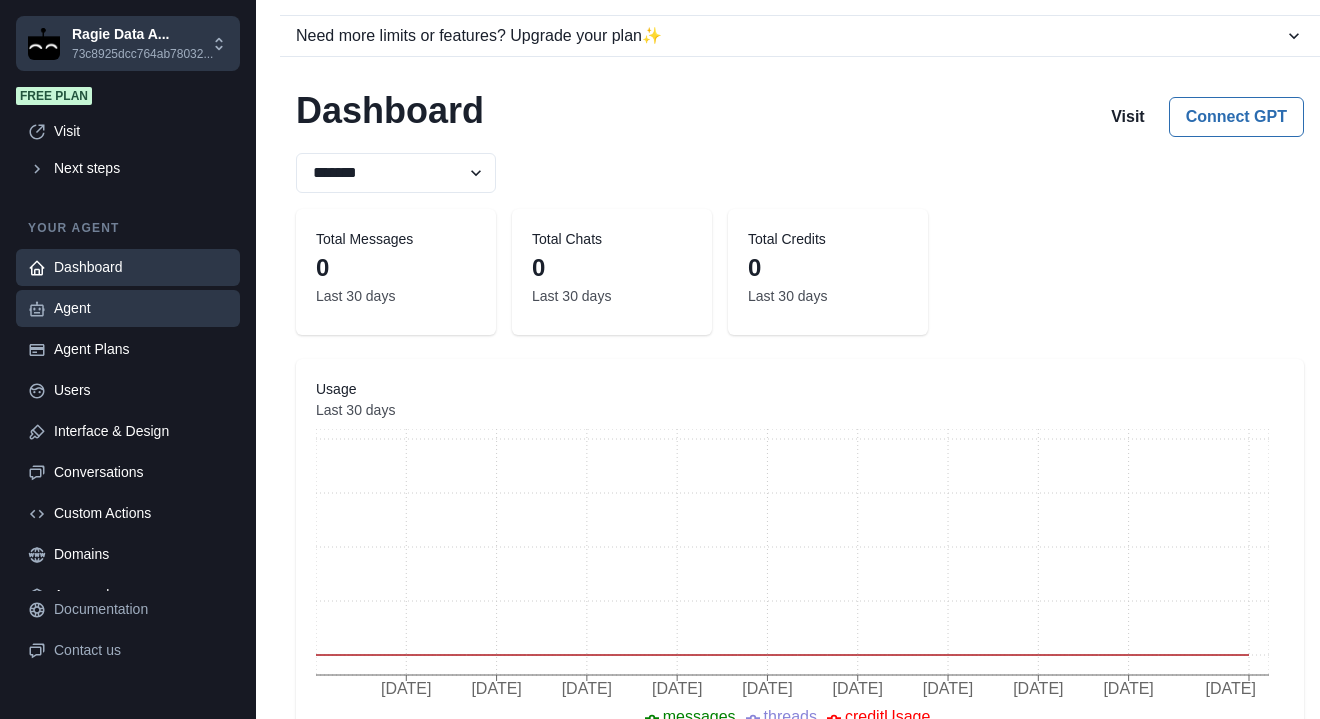 click on "Agent" at bounding box center (141, 308) 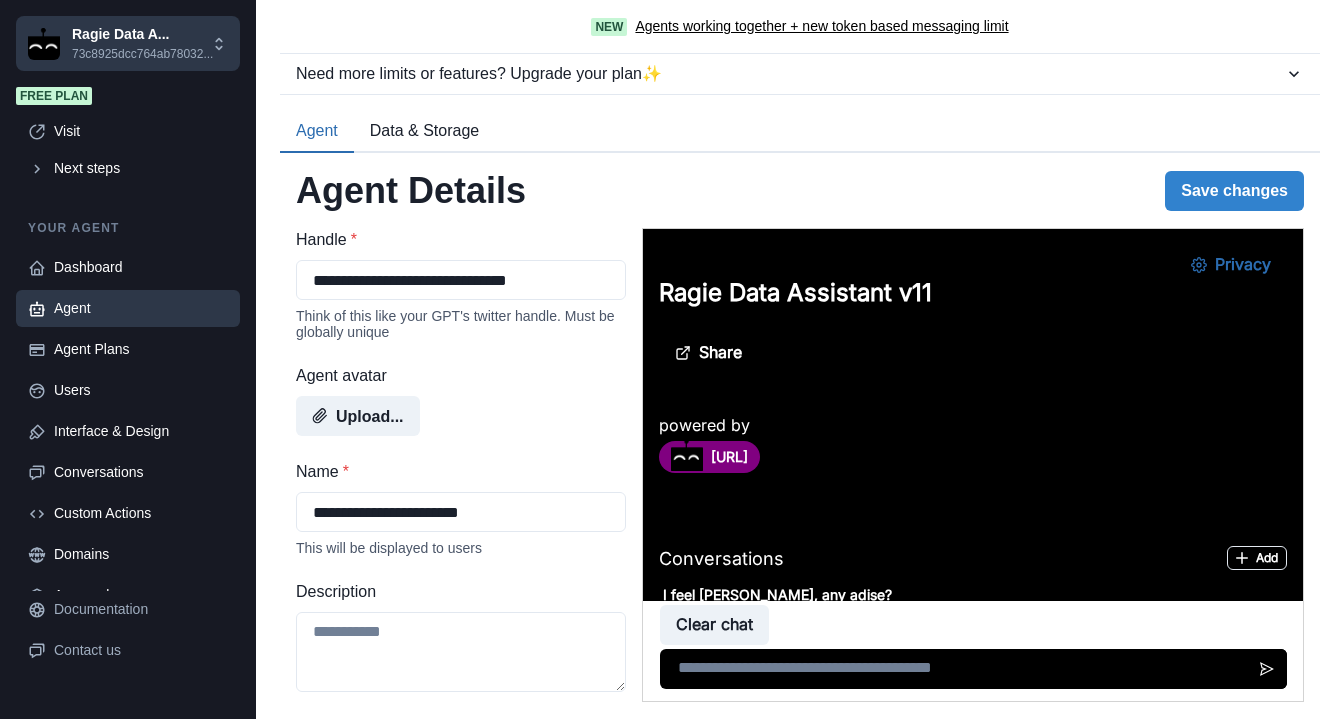 scroll, scrollTop: 0, scrollLeft: 0, axis: both 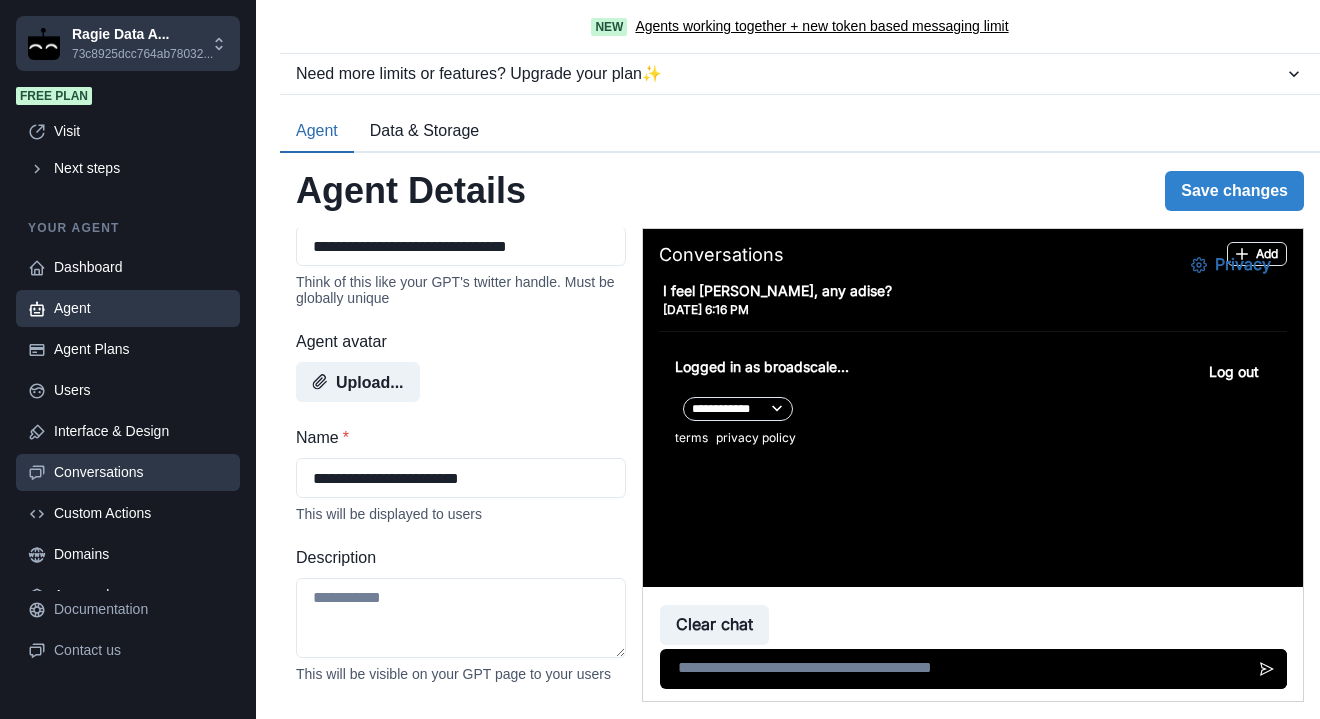 click on "Conversations" at bounding box center [141, 472] 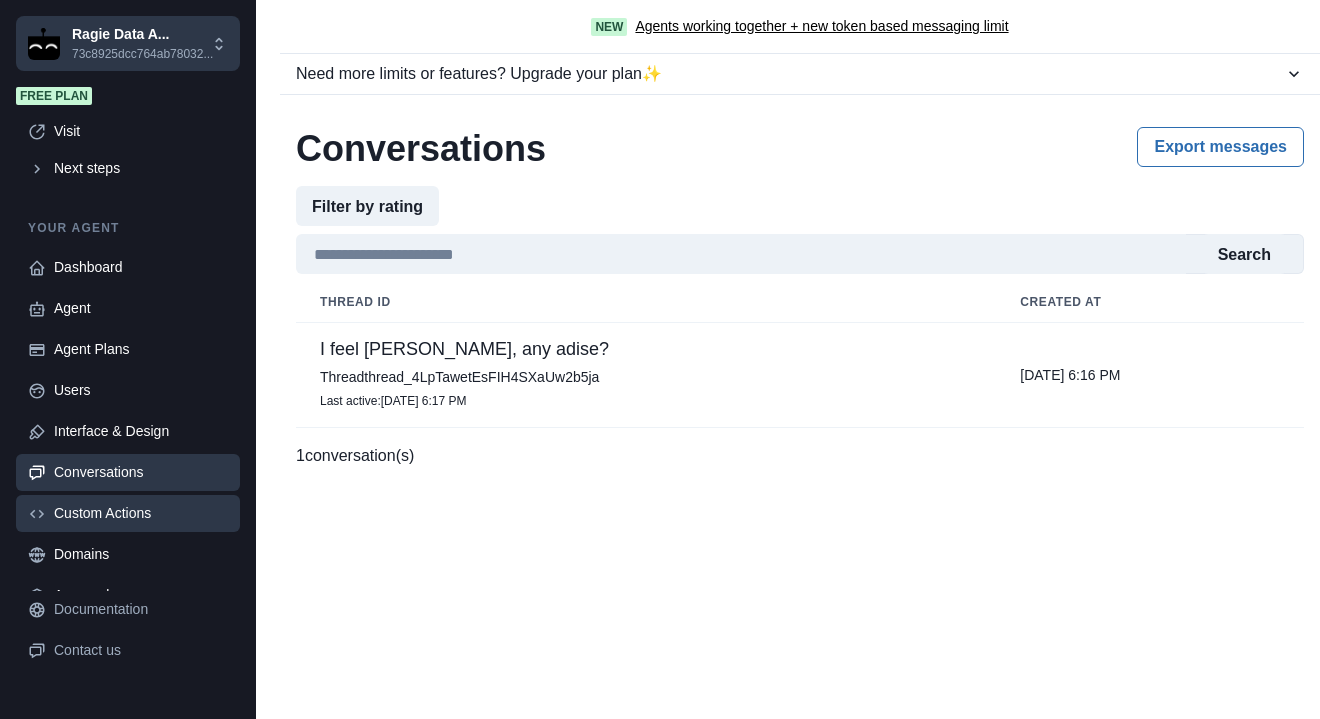 click on "Custom Actions" at bounding box center [128, 513] 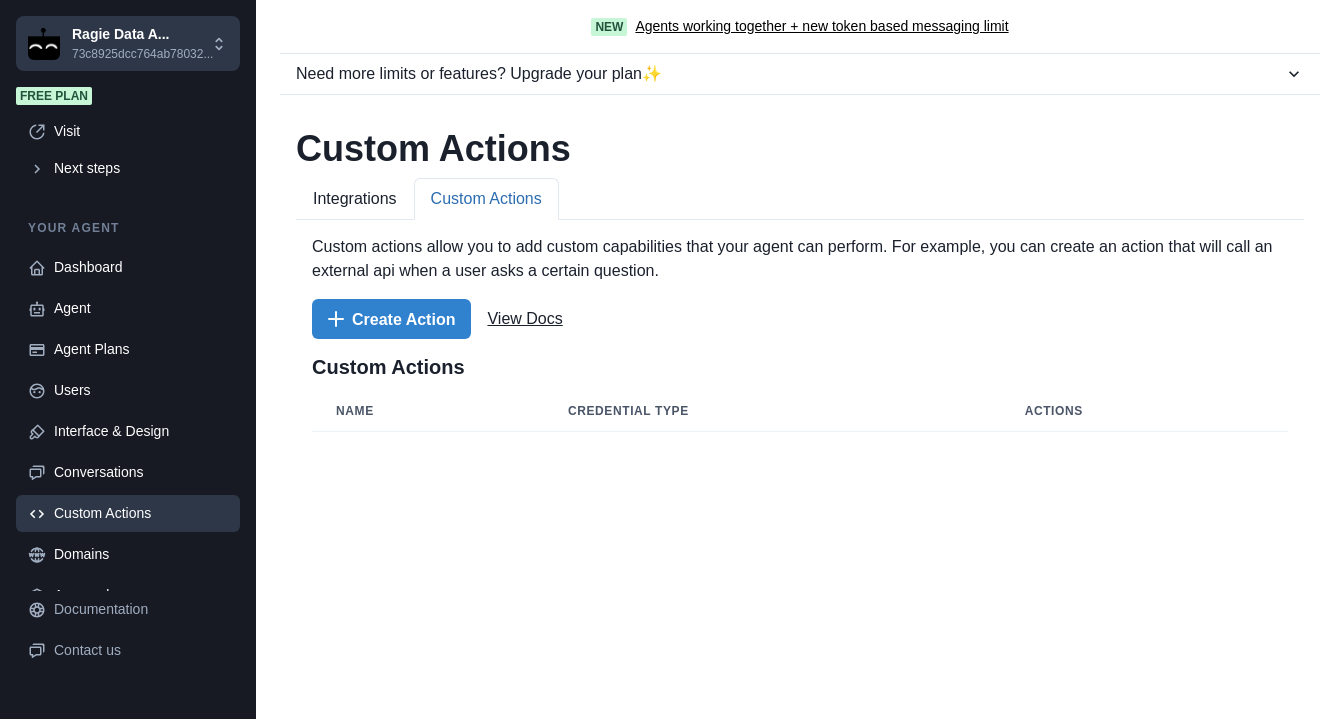 click on "Custom Actions" at bounding box center [486, 199] 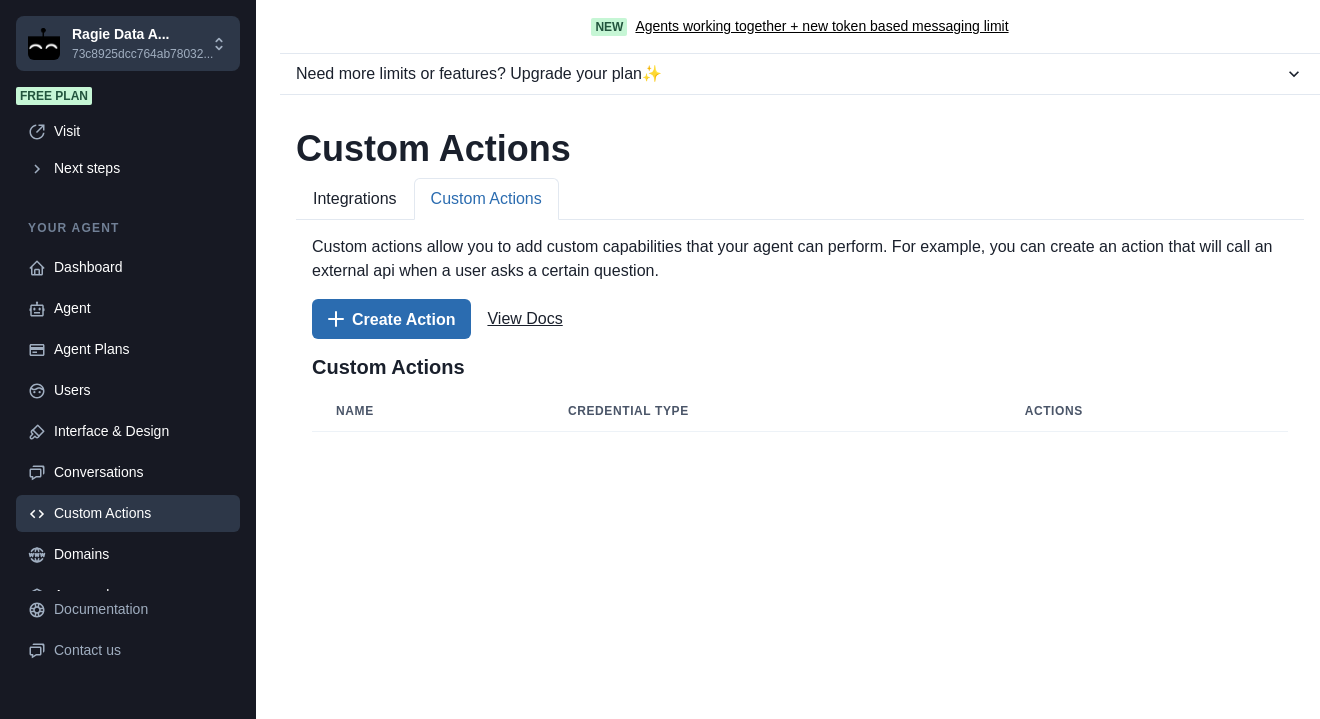 click on "Create Action" at bounding box center [391, 319] 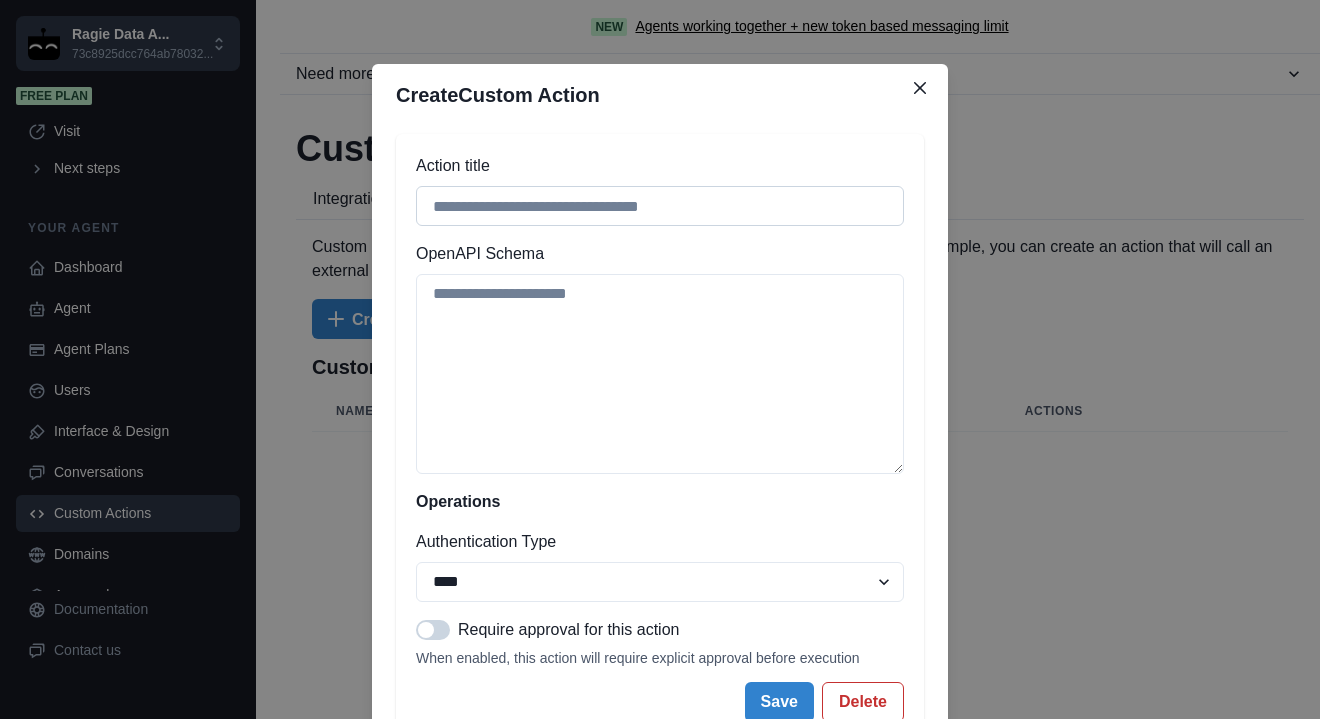 click on "Action title" at bounding box center (660, 206) 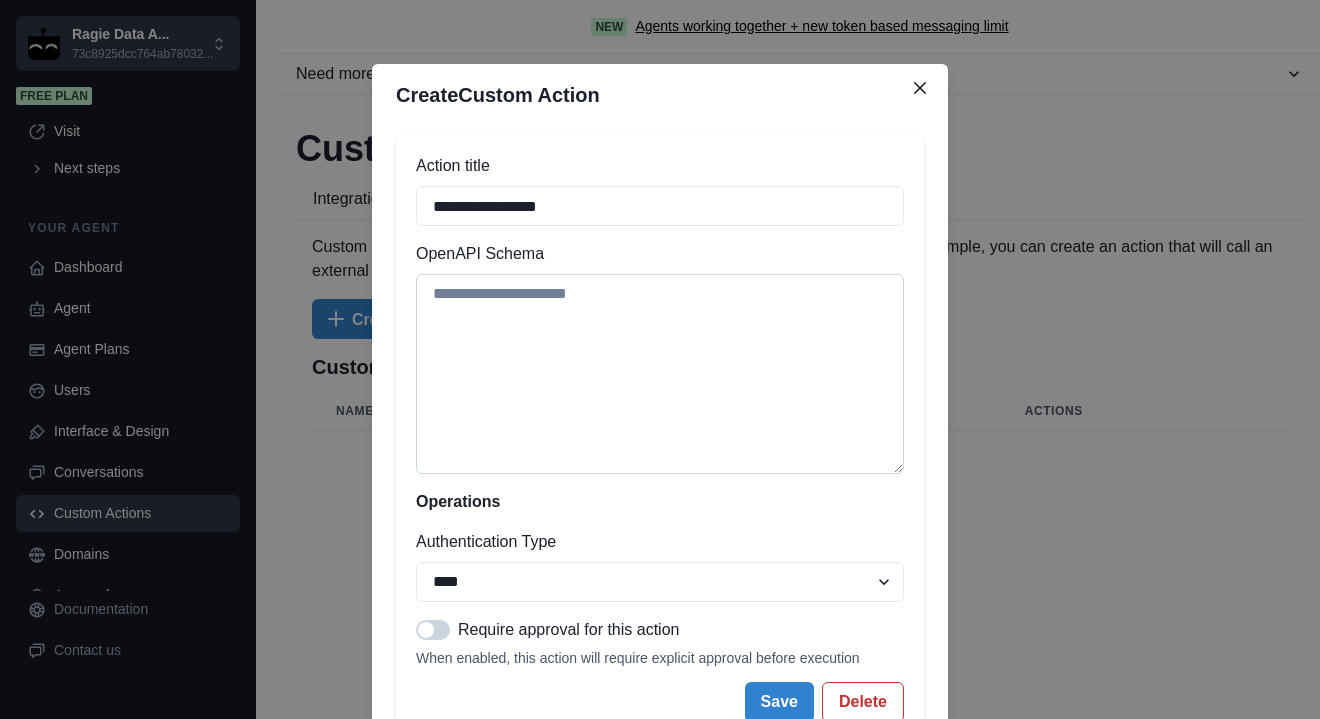 type on "**********" 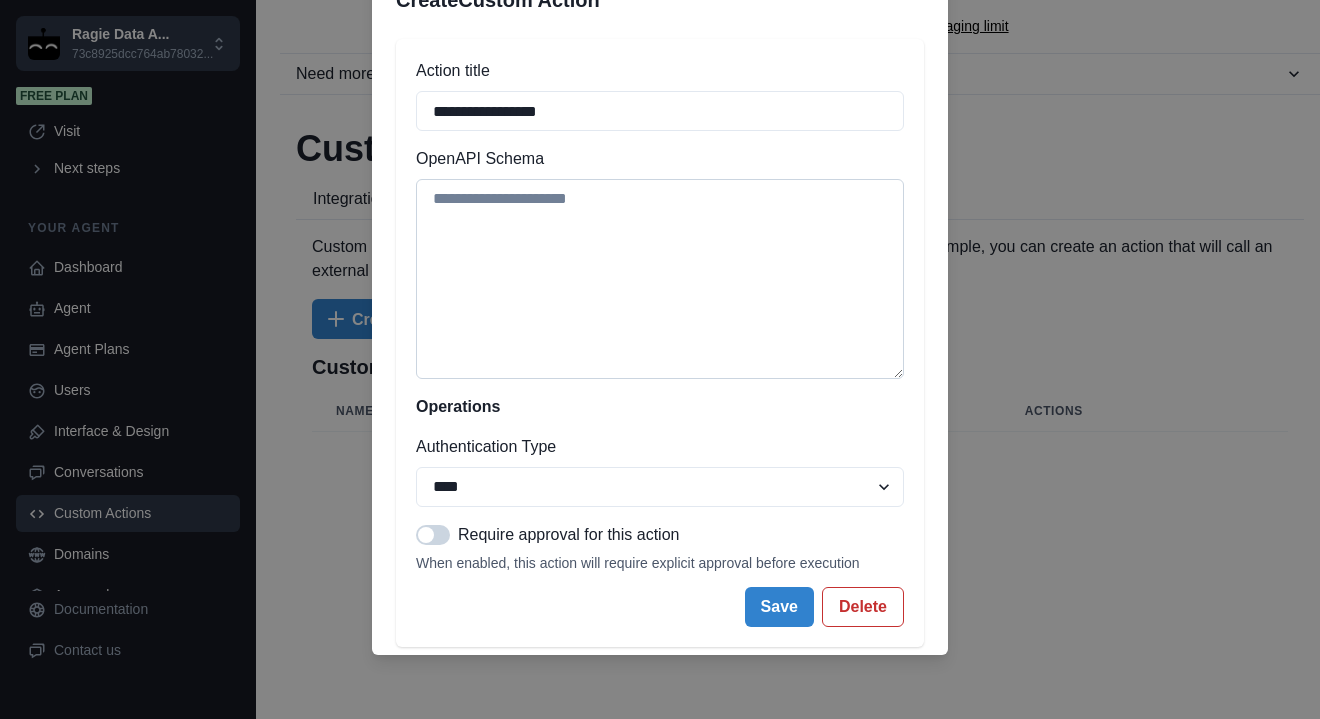 paste on "**********" 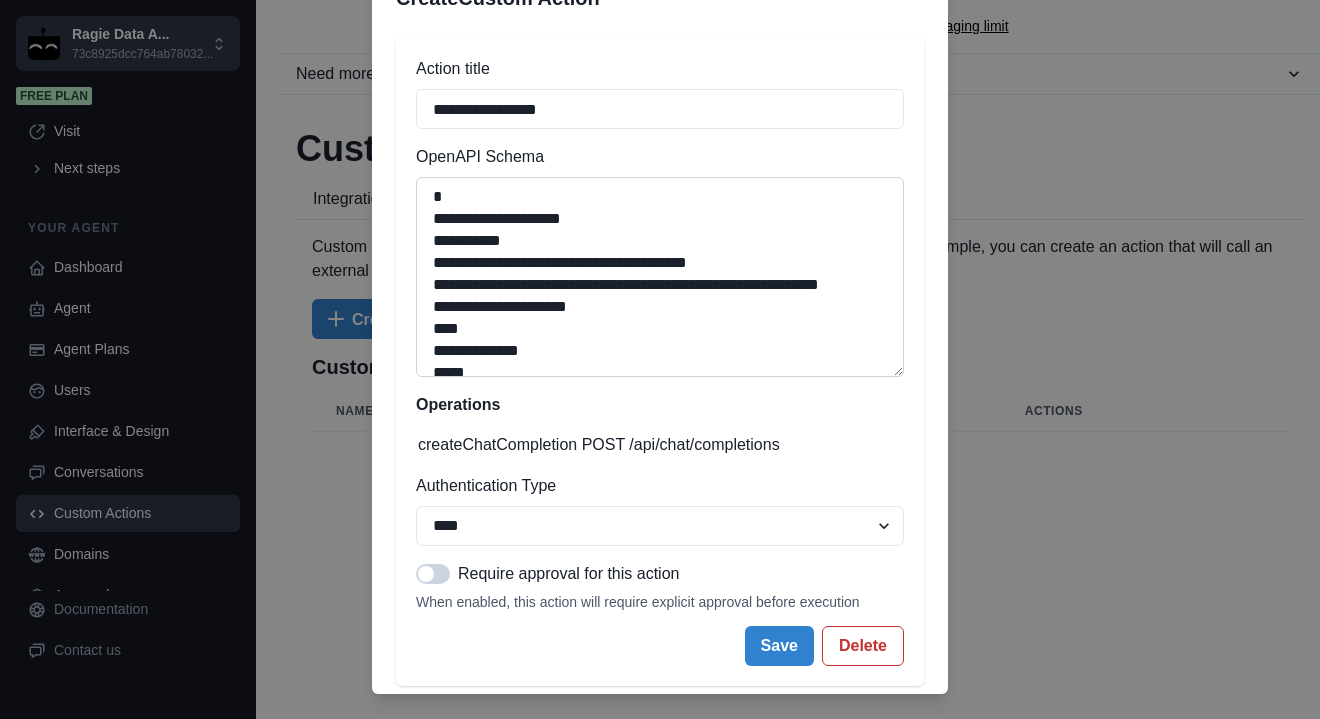 scroll, scrollTop: 2119, scrollLeft: 0, axis: vertical 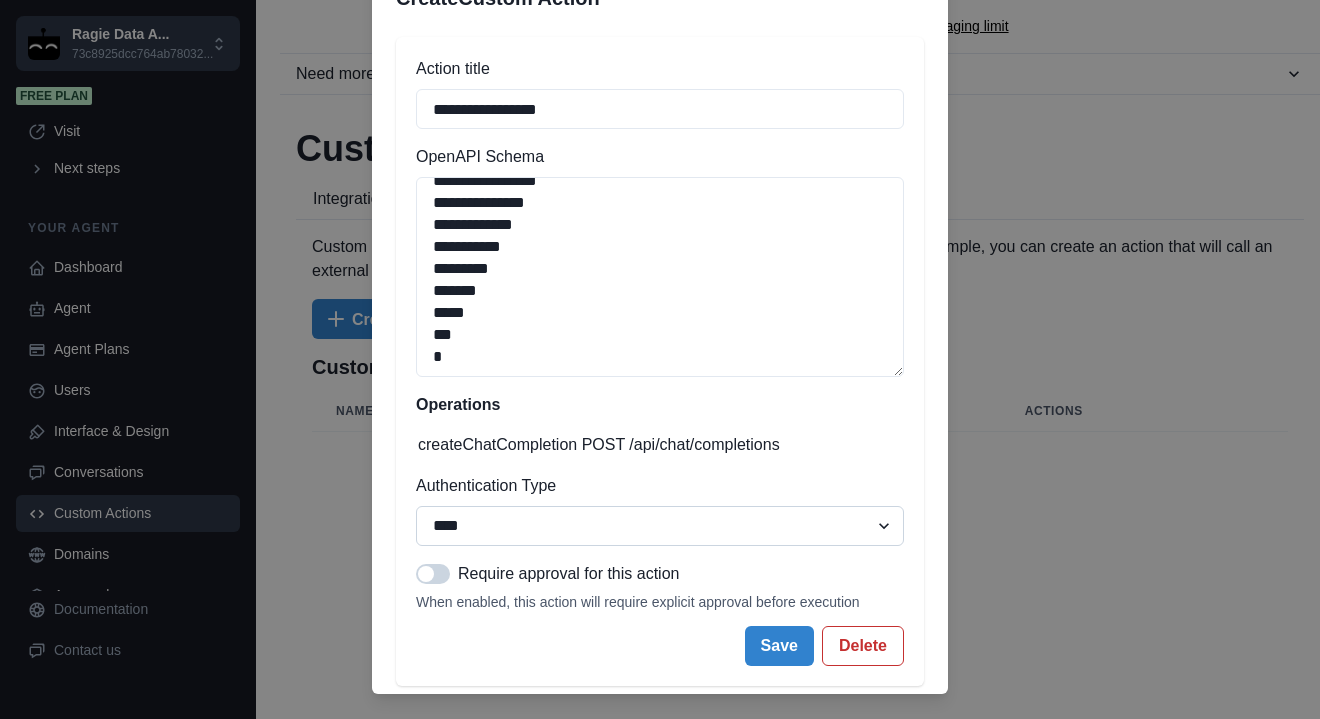 type on "**********" 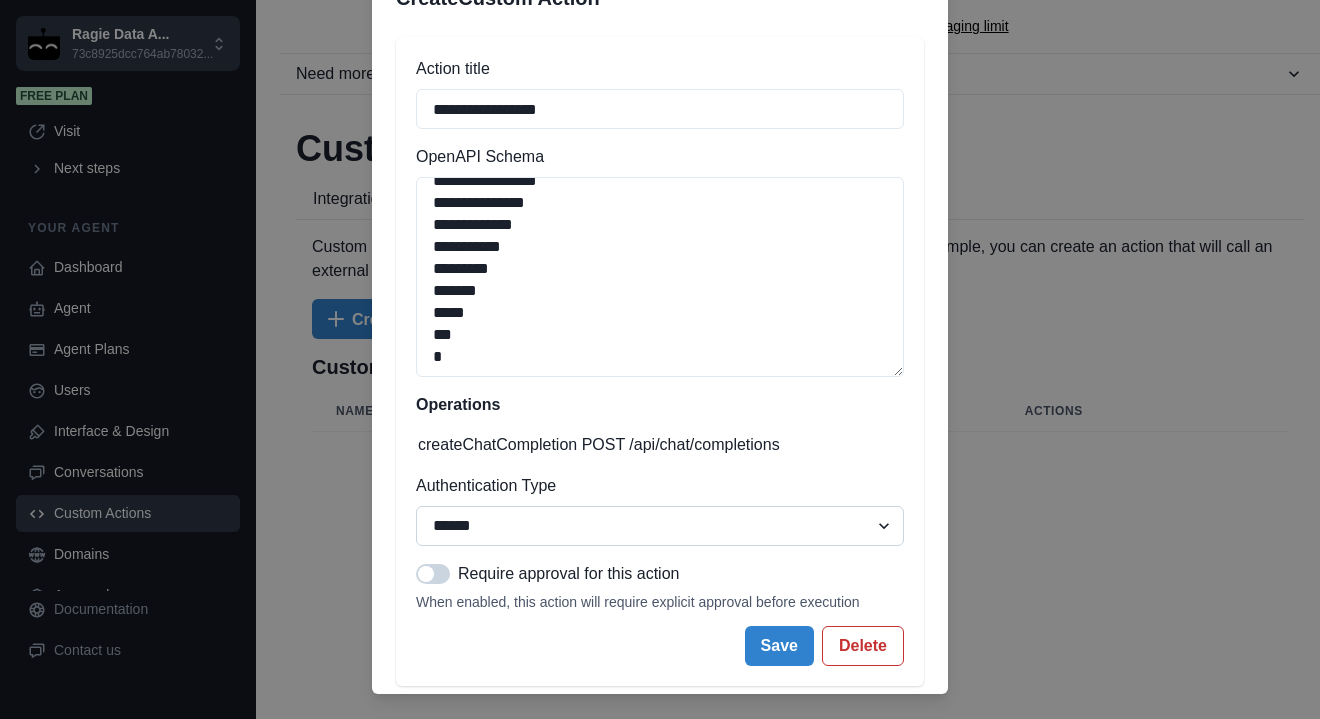 click on "**** ***** ****** ******" at bounding box center (660, 526) 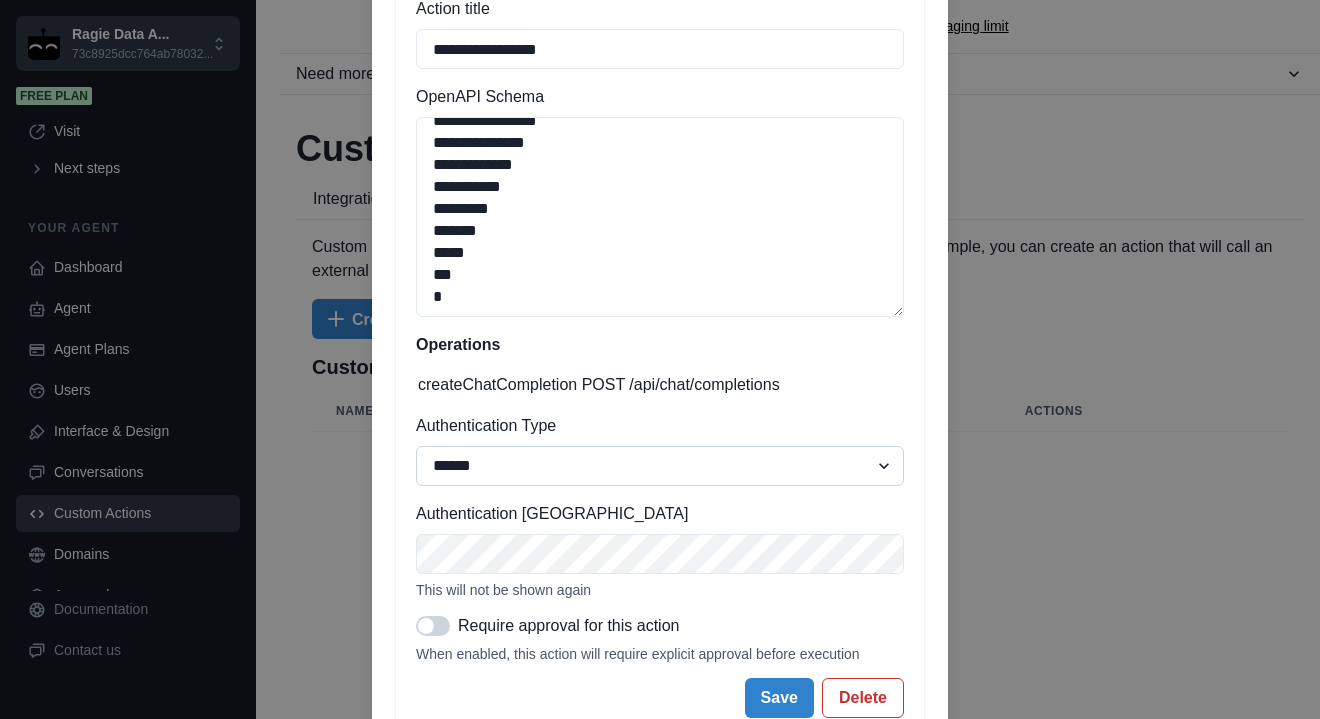 scroll, scrollTop: 159, scrollLeft: 0, axis: vertical 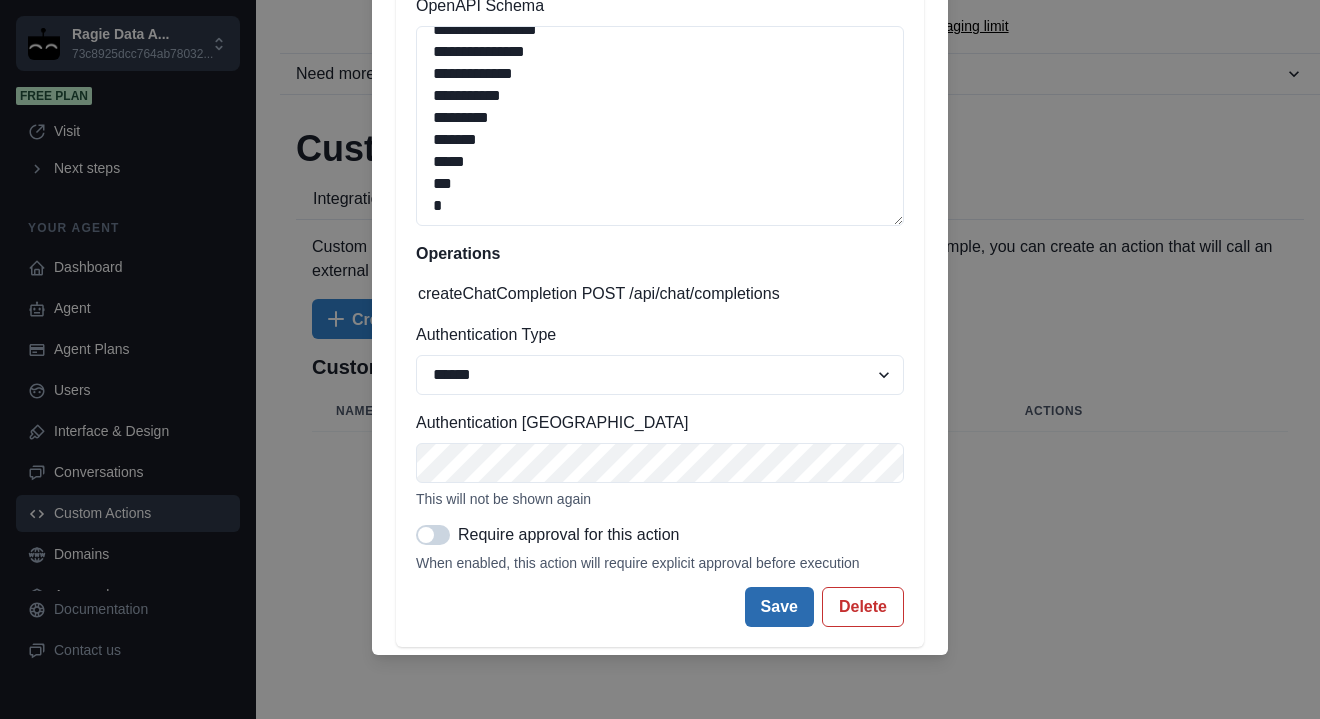 click on "Save" at bounding box center (779, 607) 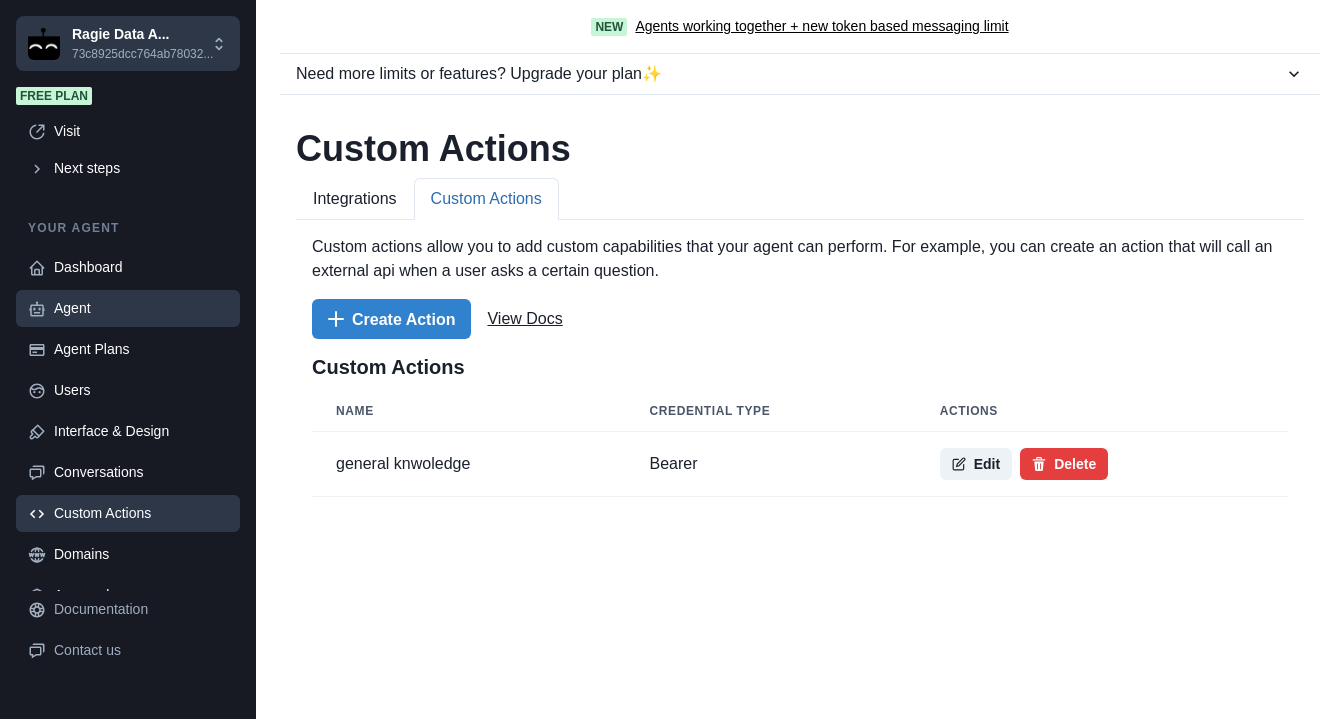 click on "Agent" at bounding box center (141, 308) 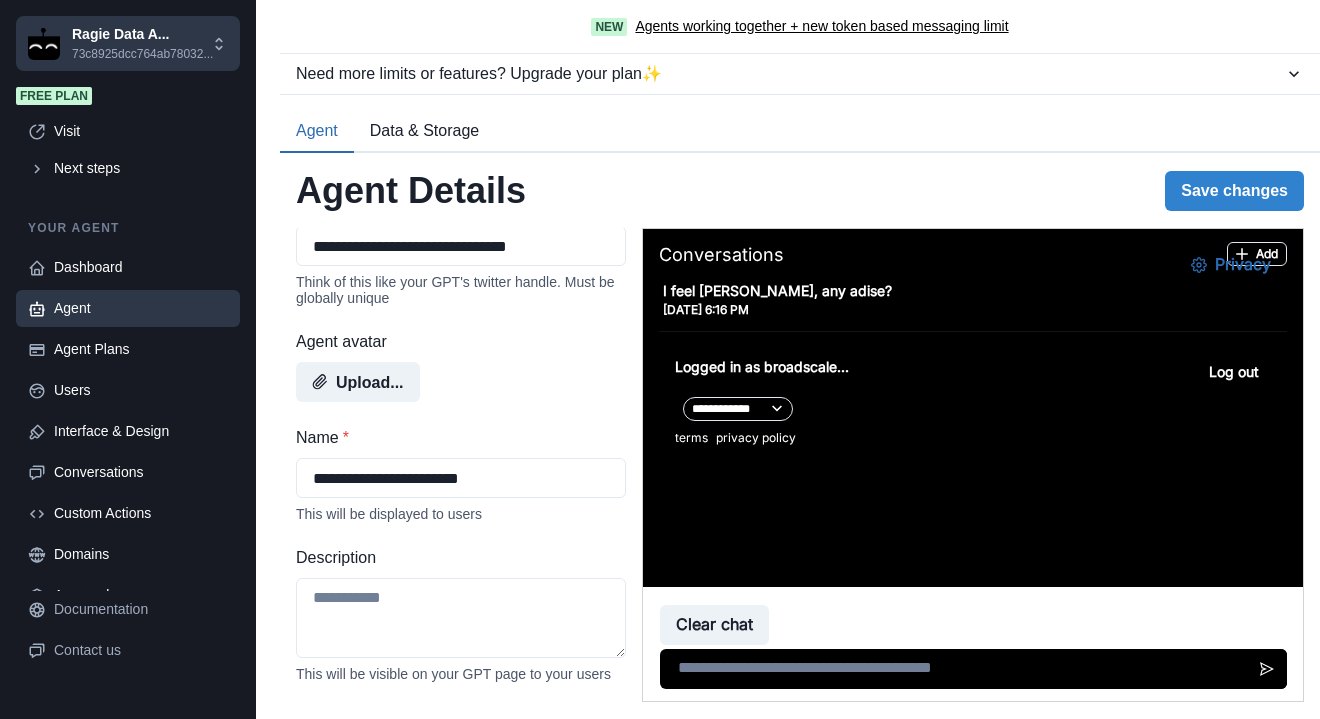 scroll, scrollTop: 556, scrollLeft: 0, axis: vertical 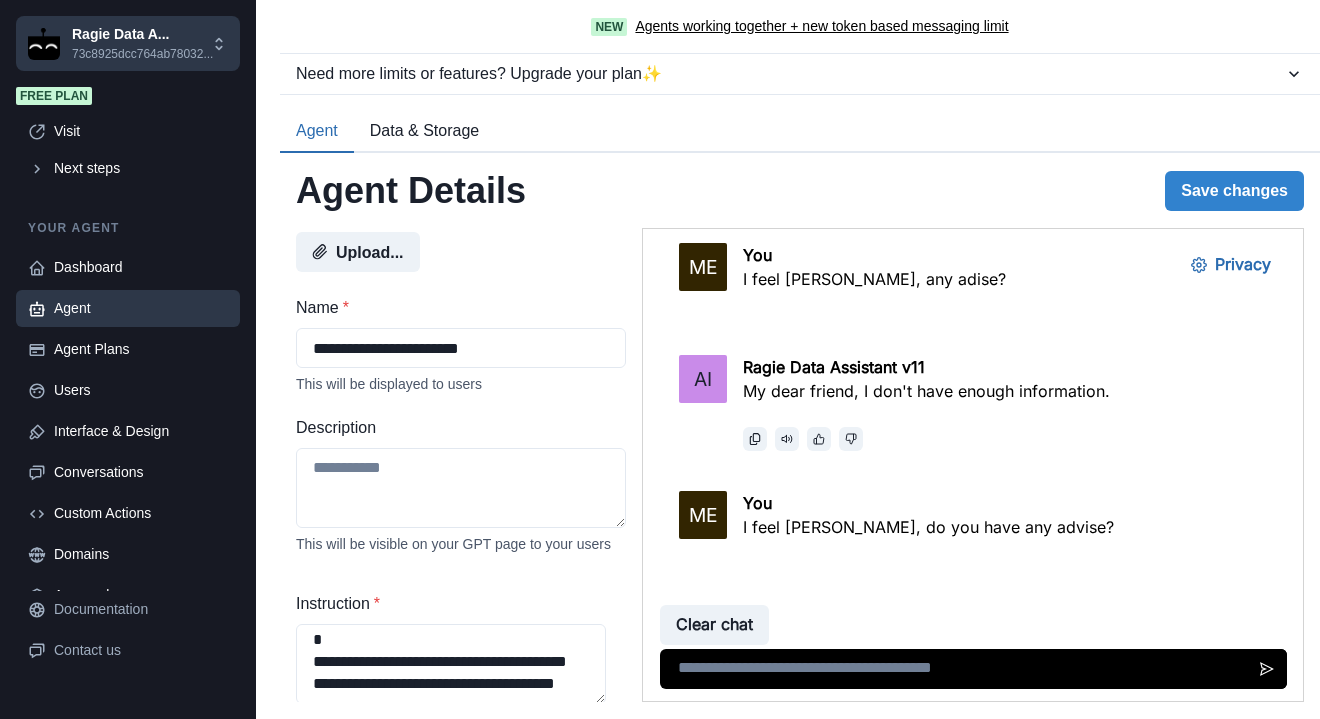 click at bounding box center [973, 669] 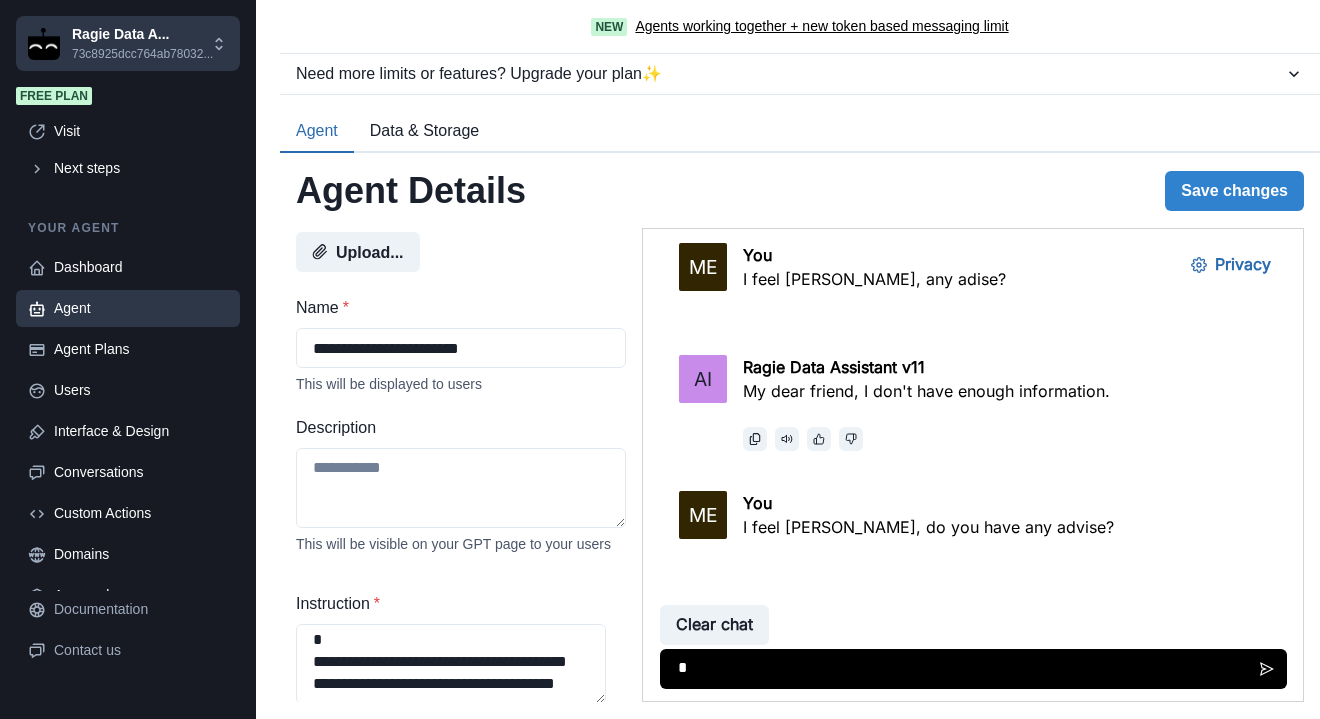 type on "**" 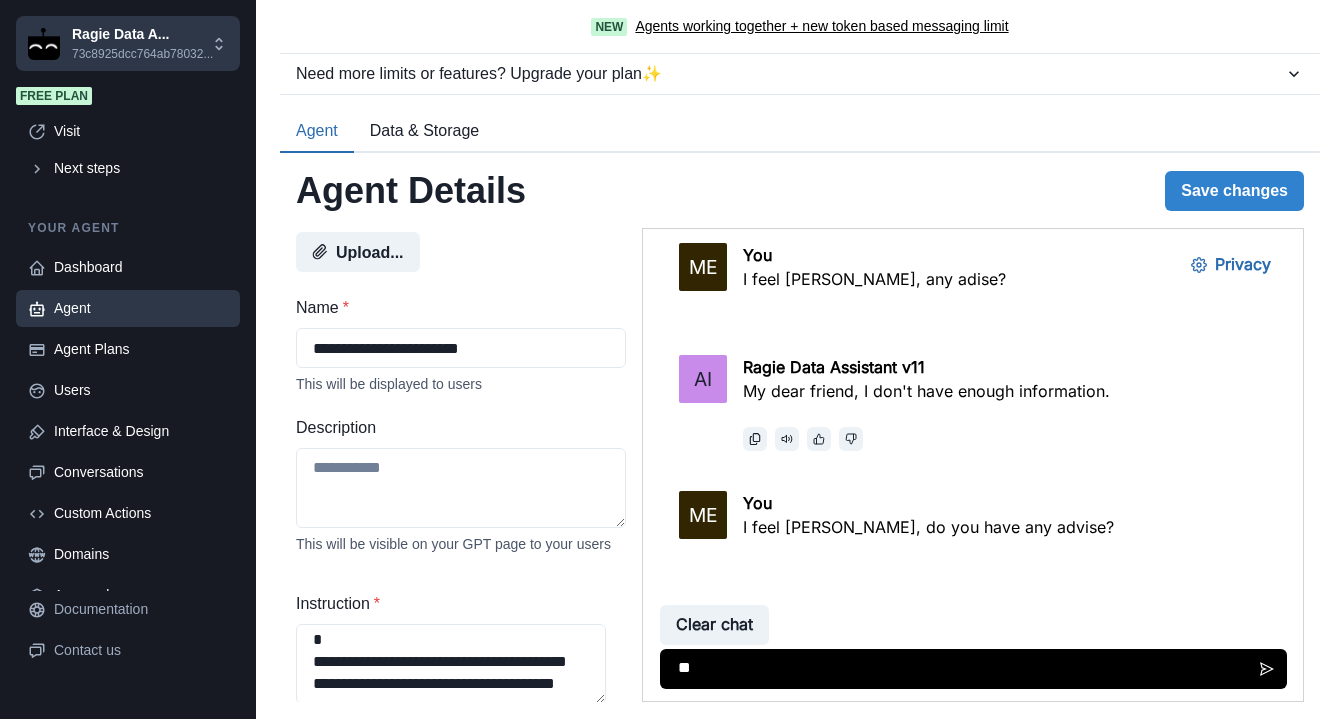 type 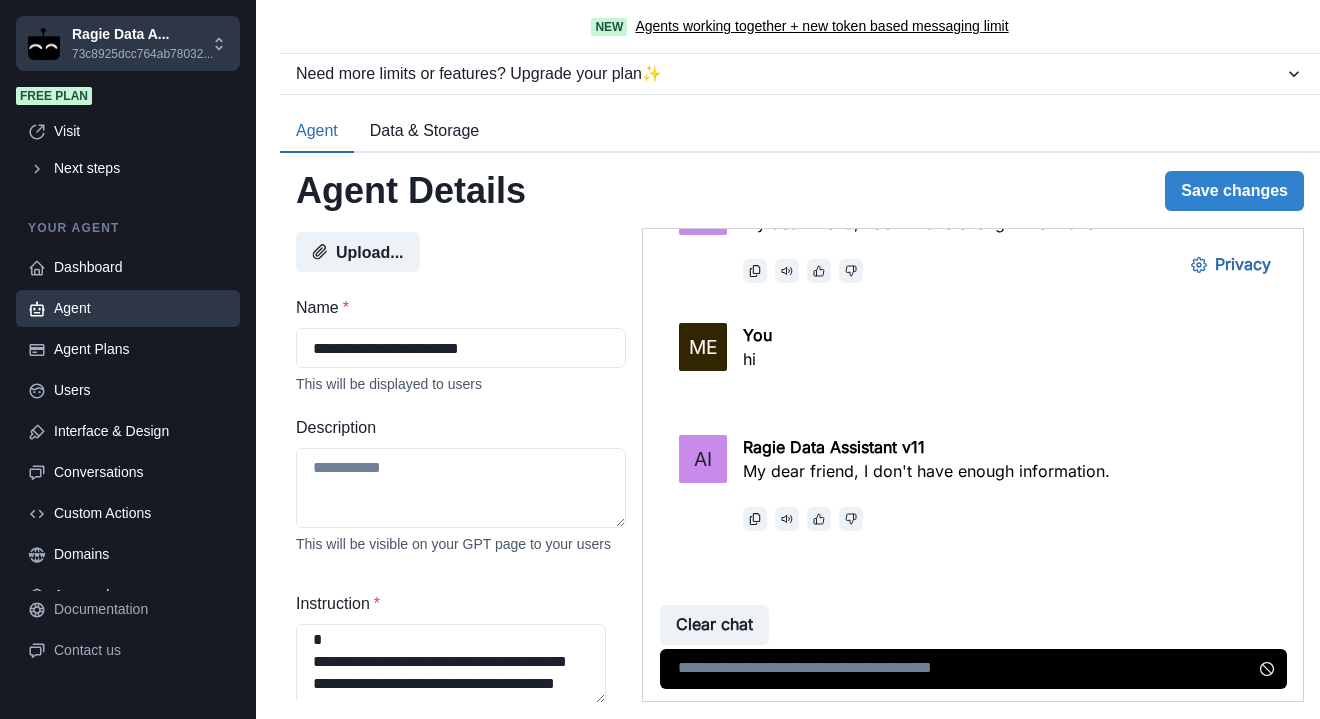 scroll, scrollTop: 1132, scrollLeft: 0, axis: vertical 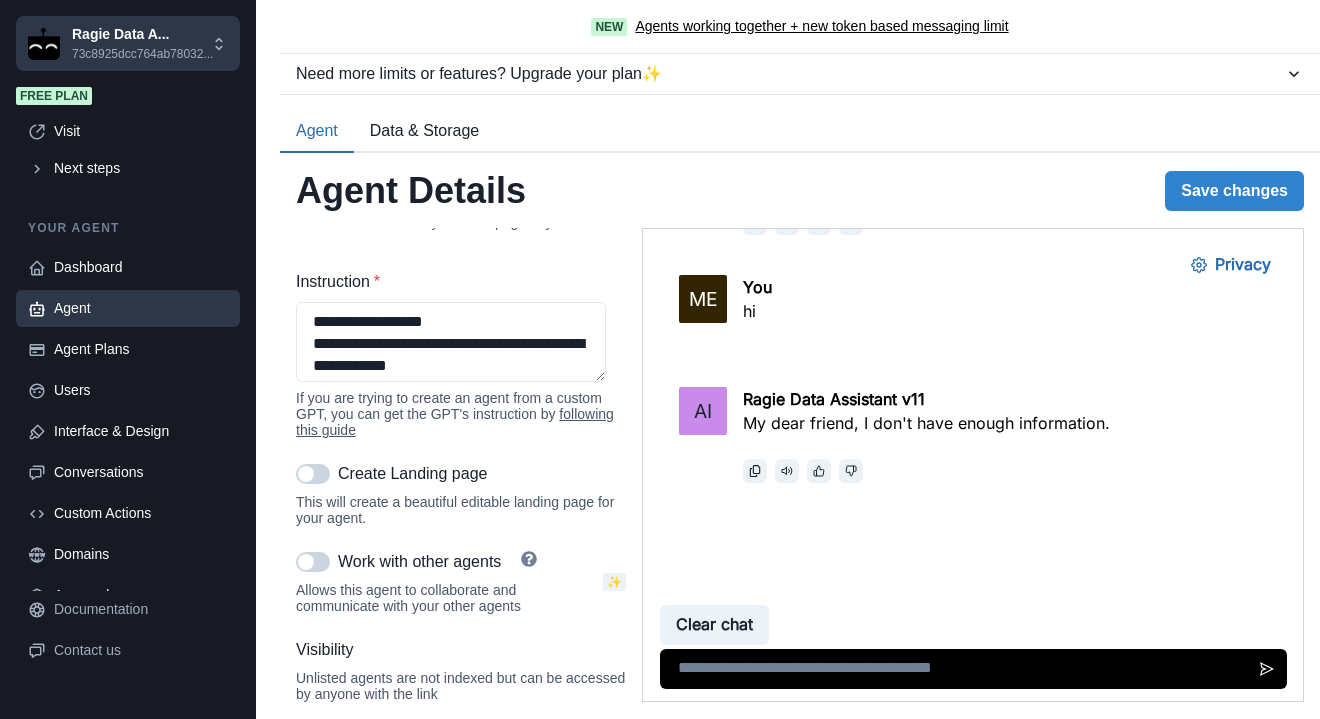click on "**********" at bounding box center [800, 435] 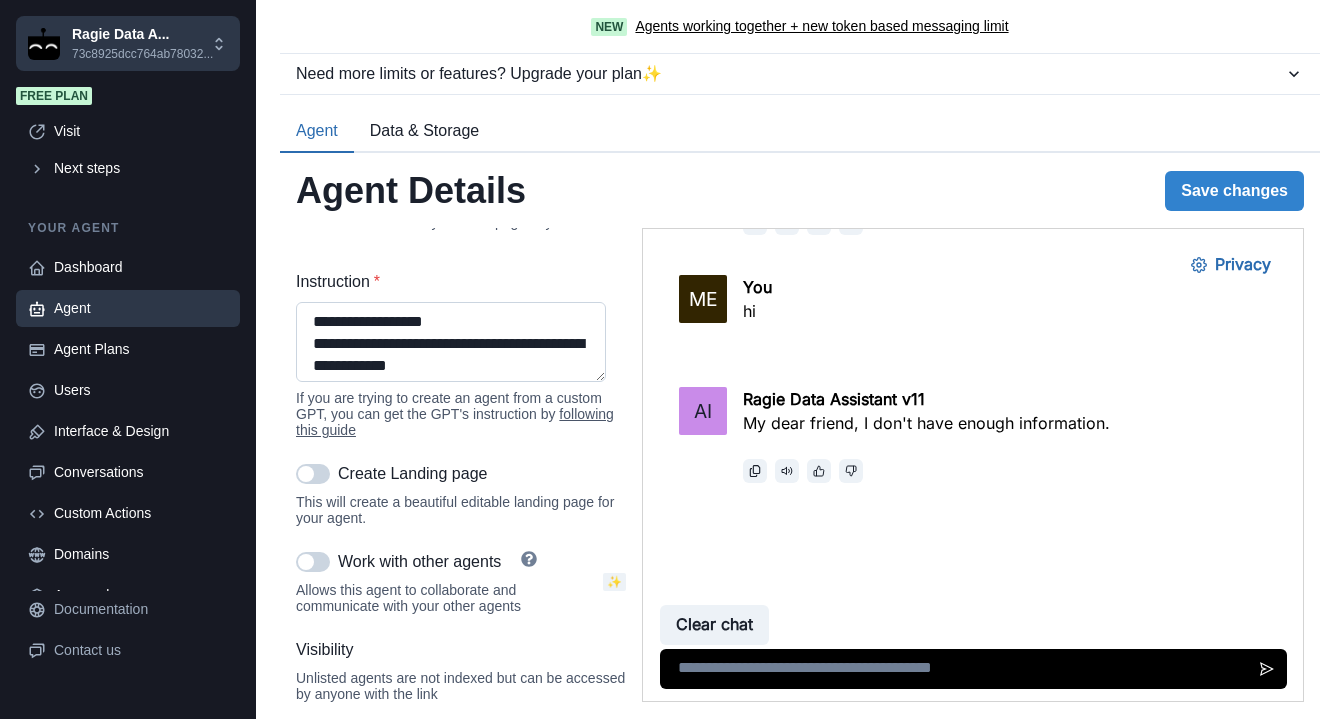 click on "**********" at bounding box center [451, 342] 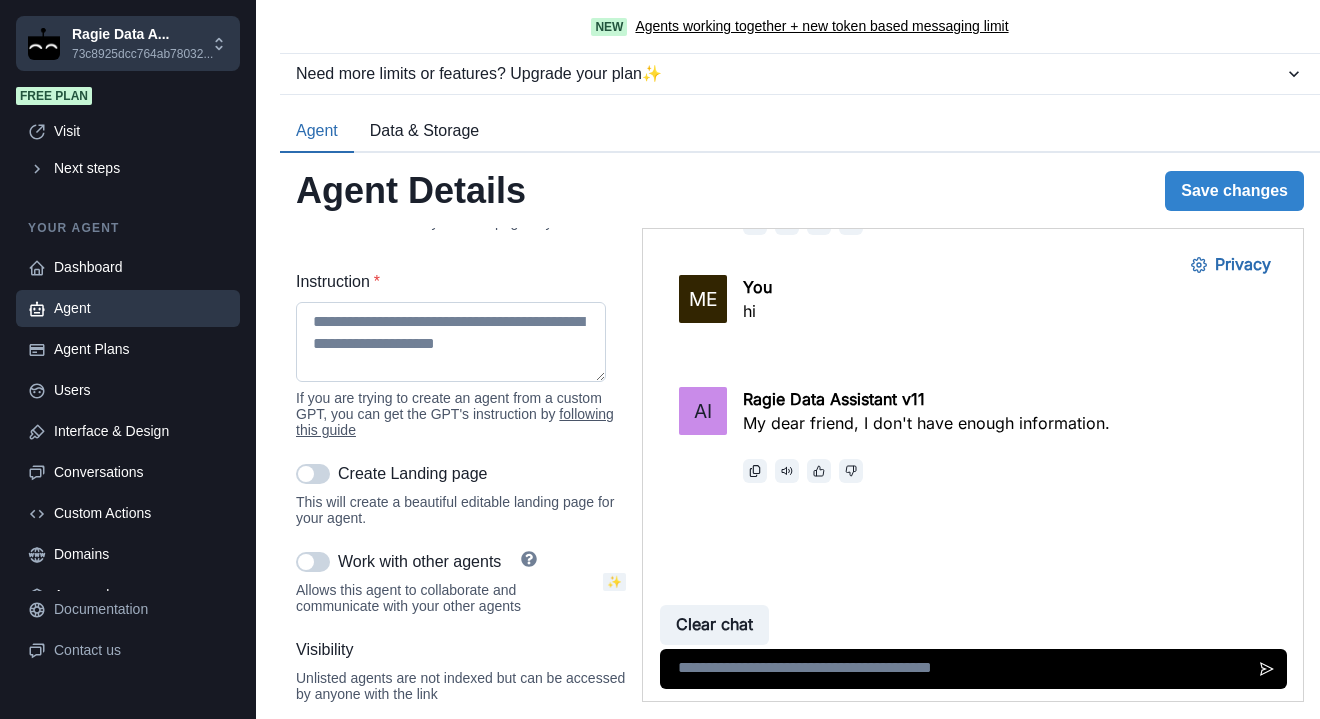 scroll, scrollTop: 0, scrollLeft: 0, axis: both 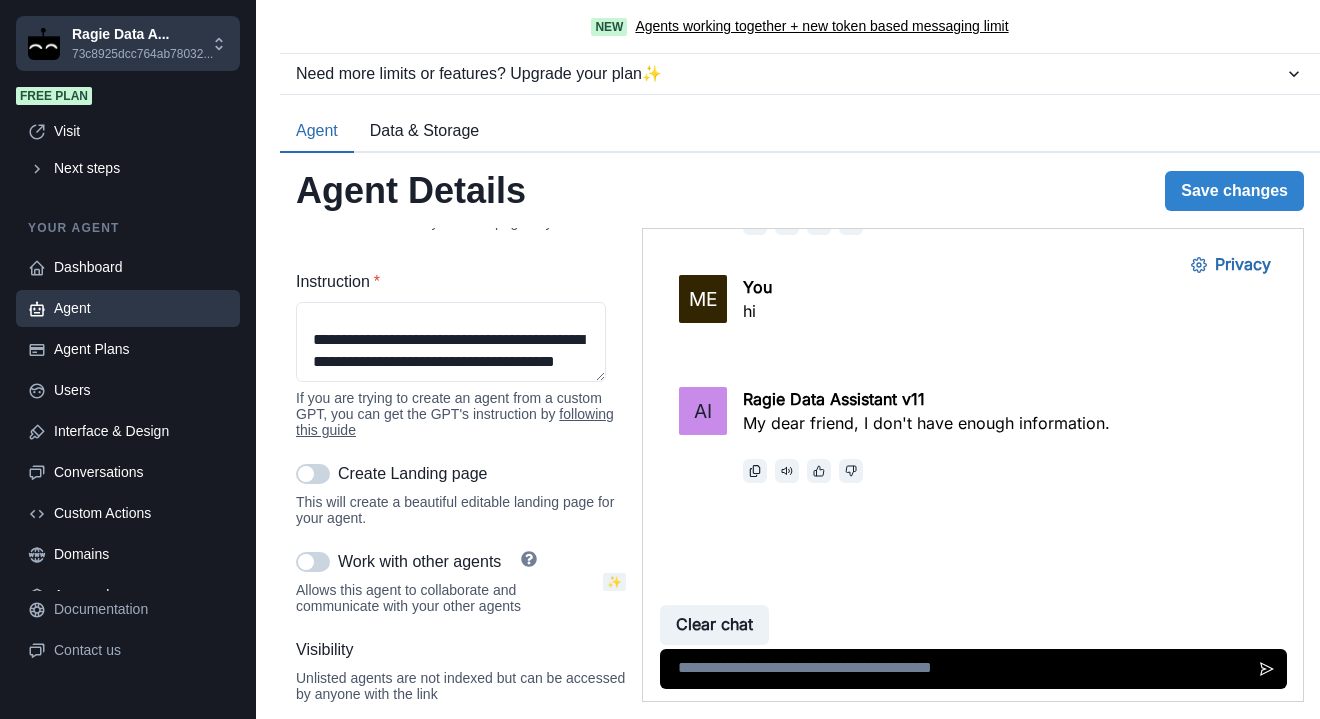 click on "If you are trying to create an agent from a custom GPT, you can get the GPT's instruction by   following this guide" at bounding box center (461, 414) 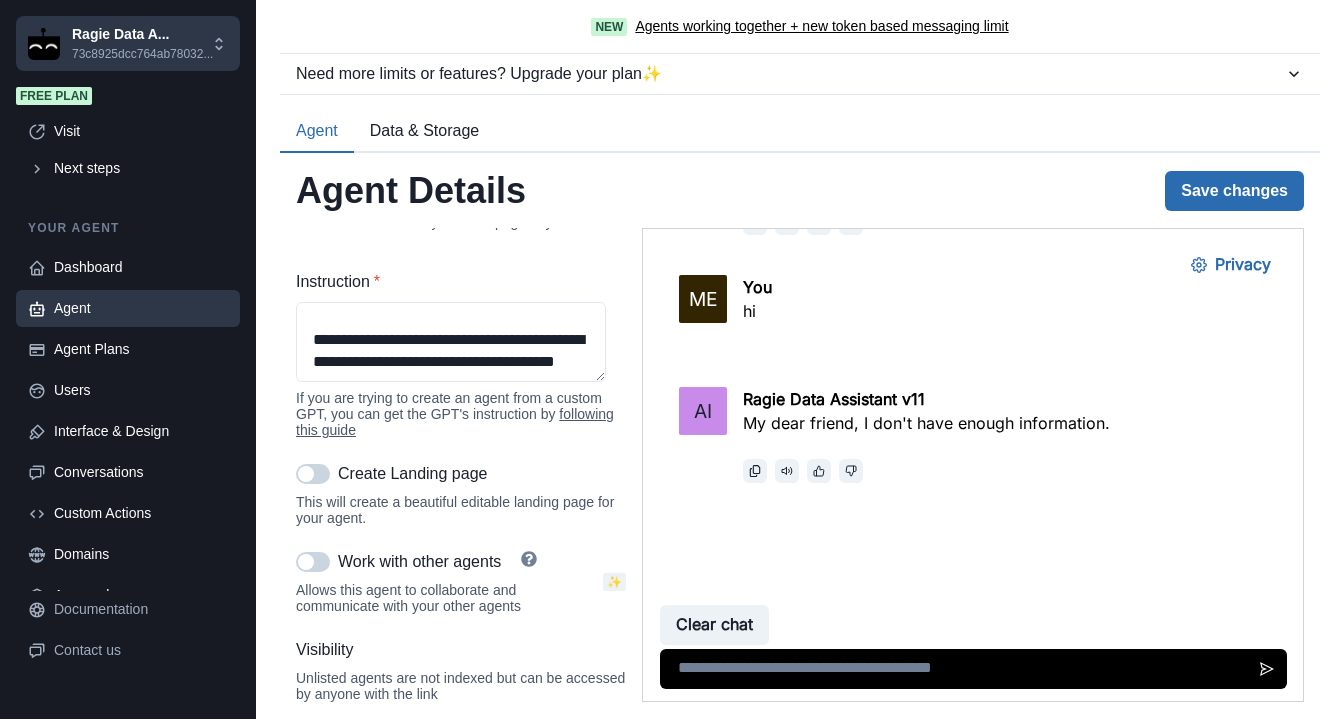 click on "Save changes" at bounding box center (1234, 191) 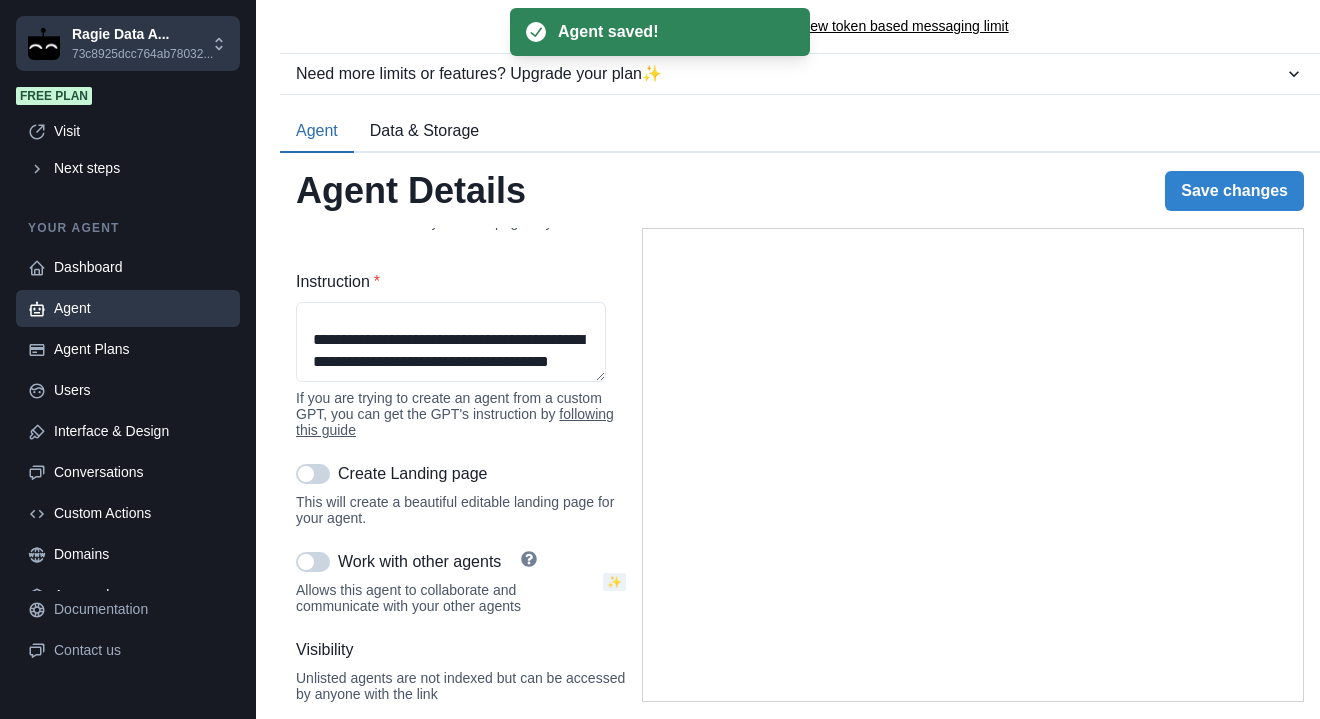 scroll, scrollTop: 729, scrollLeft: 0, axis: vertical 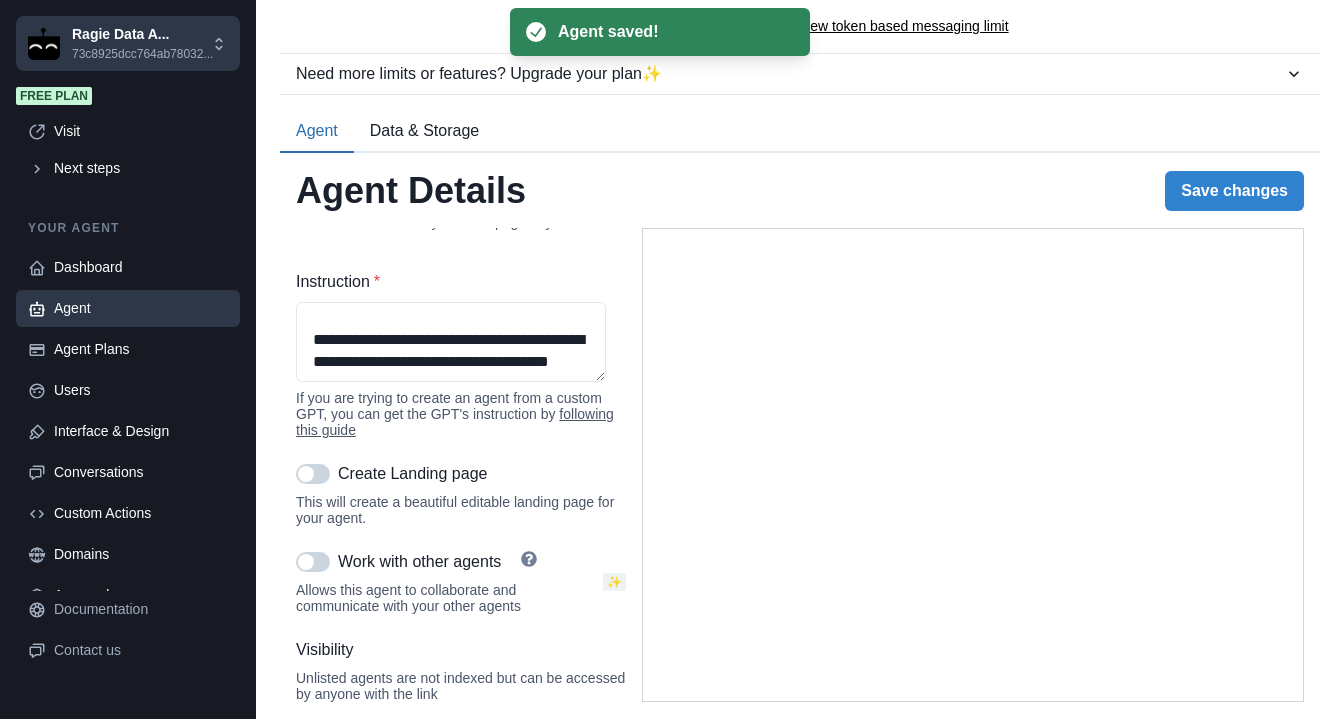 type on "**********" 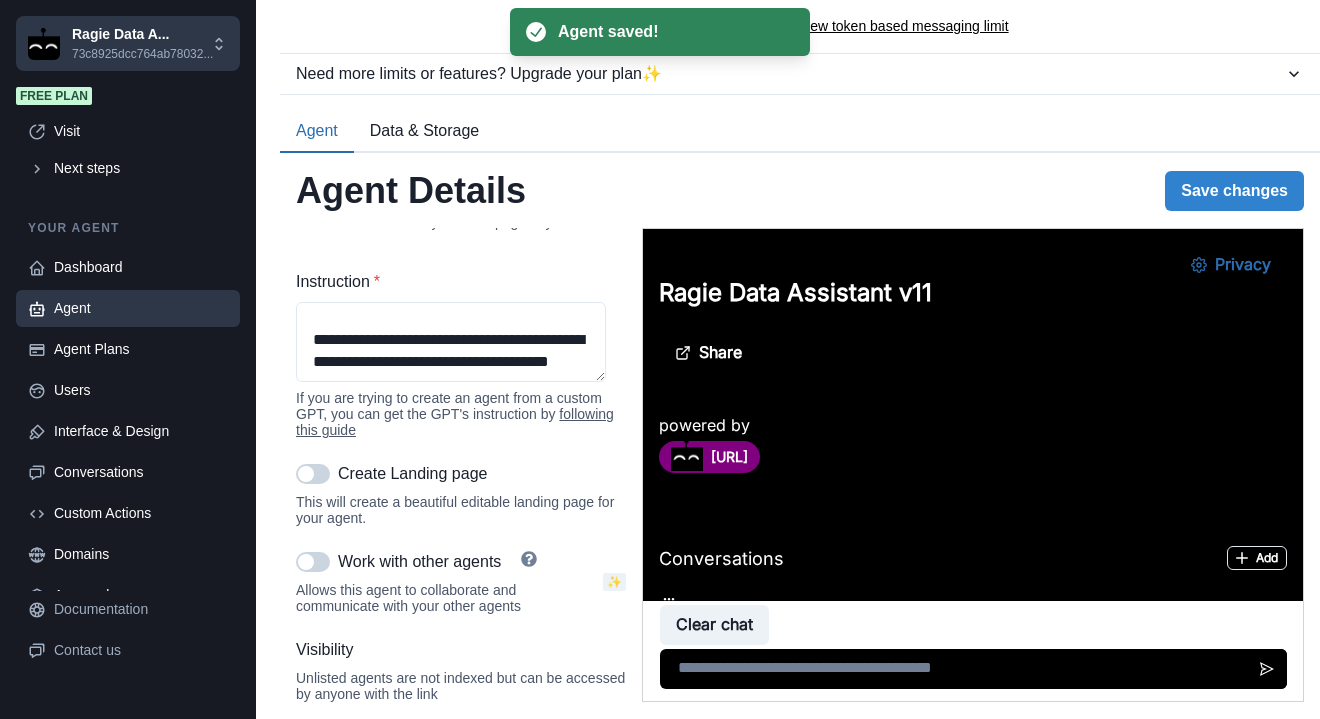 scroll, scrollTop: 0, scrollLeft: 0, axis: both 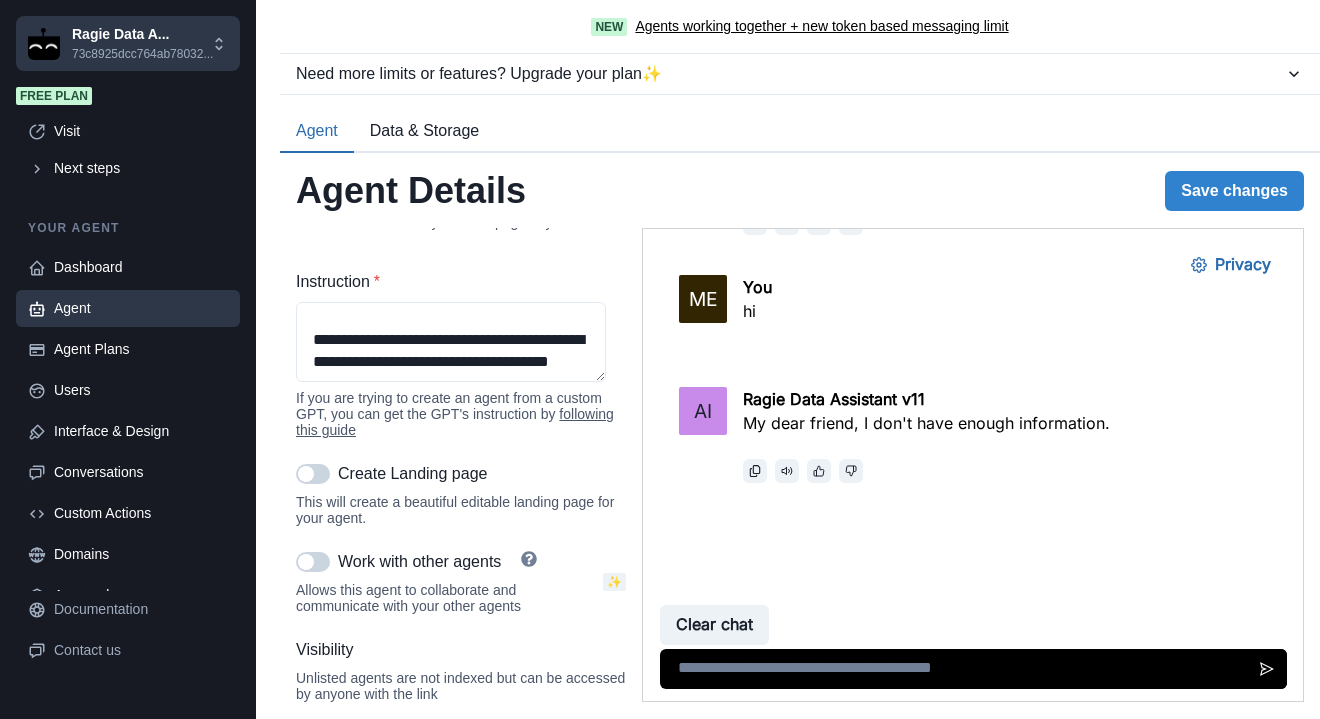 click at bounding box center (973, 669) 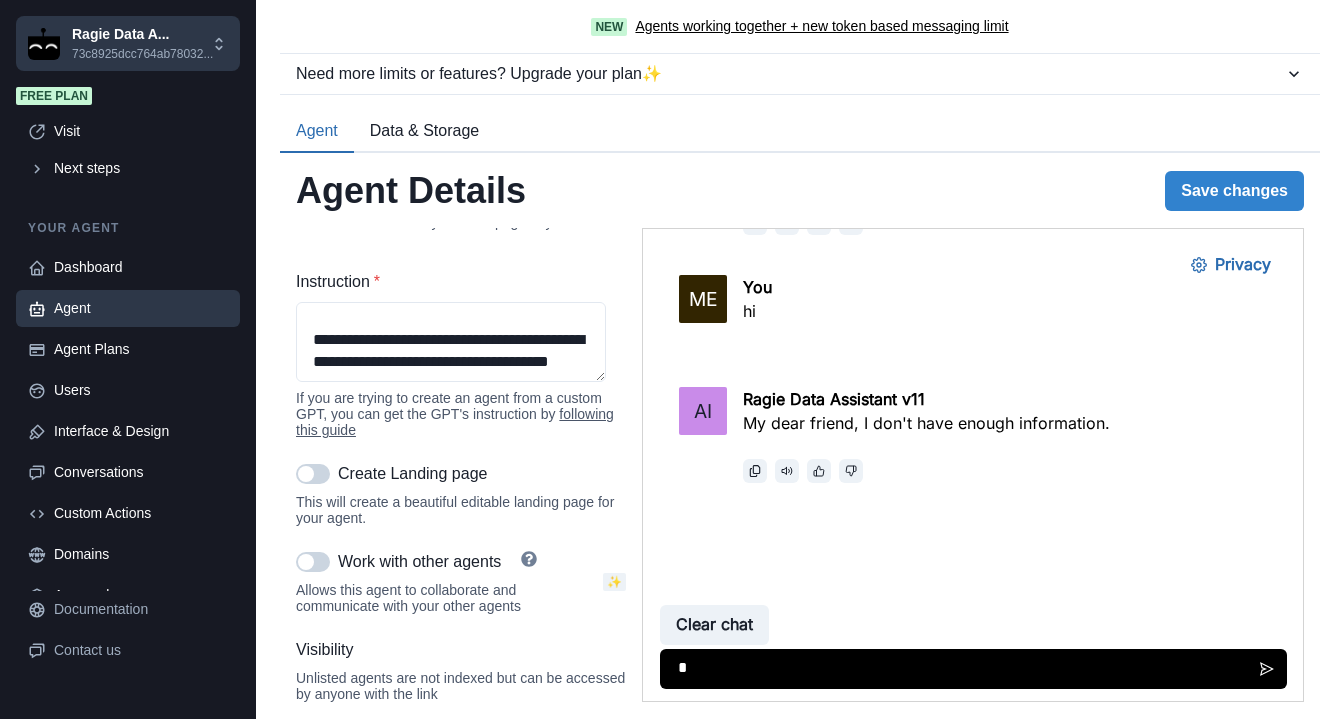 type on "**" 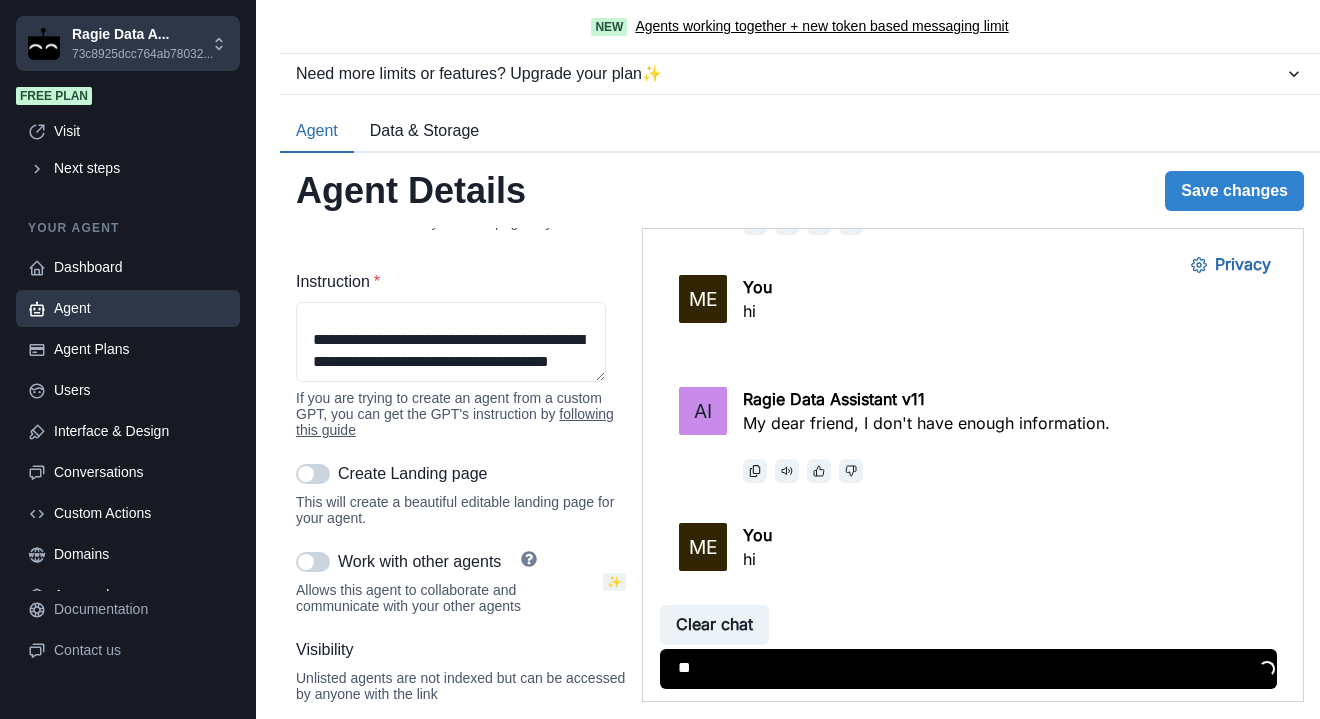 scroll, scrollTop: 1332, scrollLeft: 0, axis: vertical 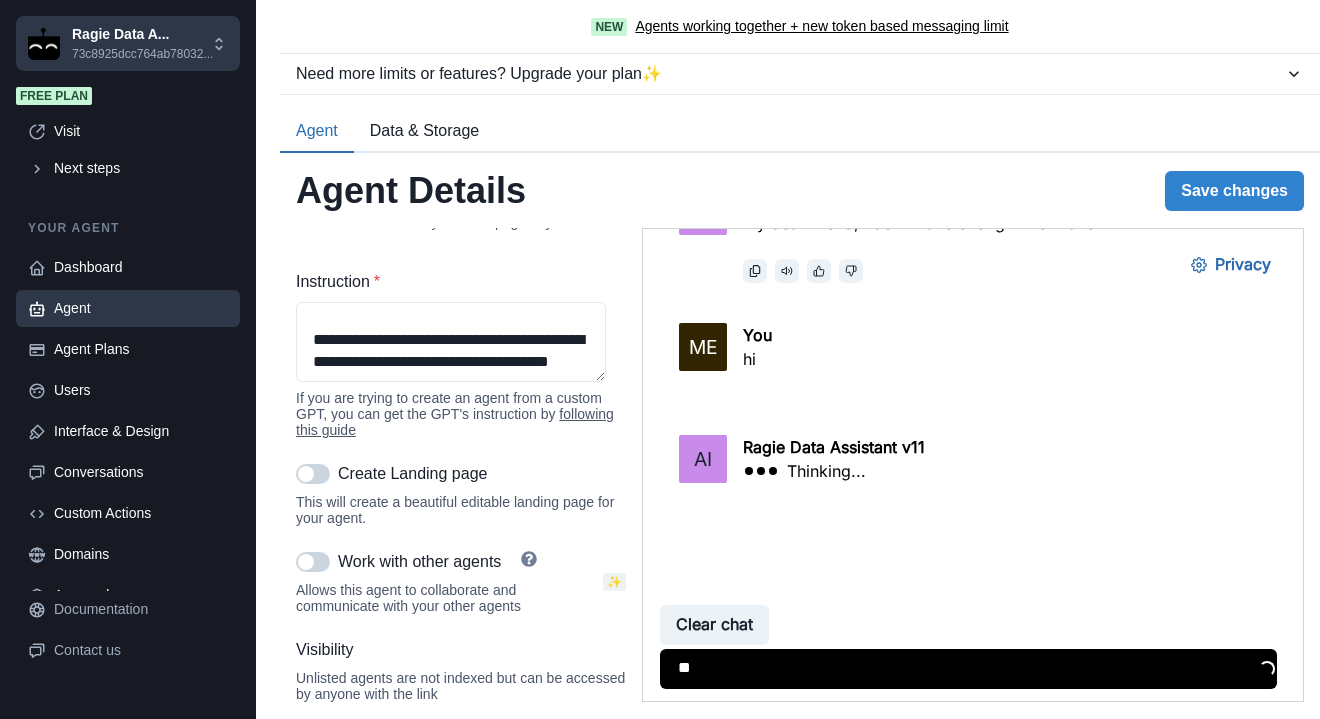 type 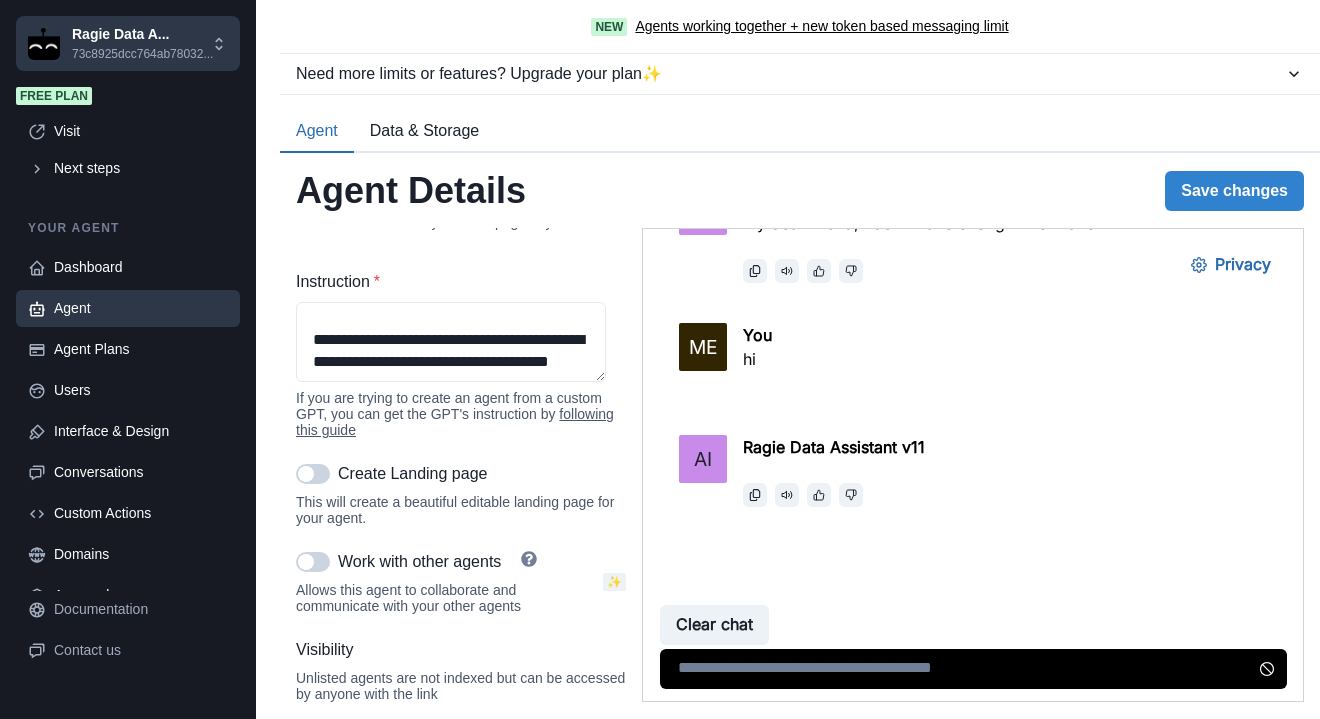 scroll, scrollTop: 1356, scrollLeft: 0, axis: vertical 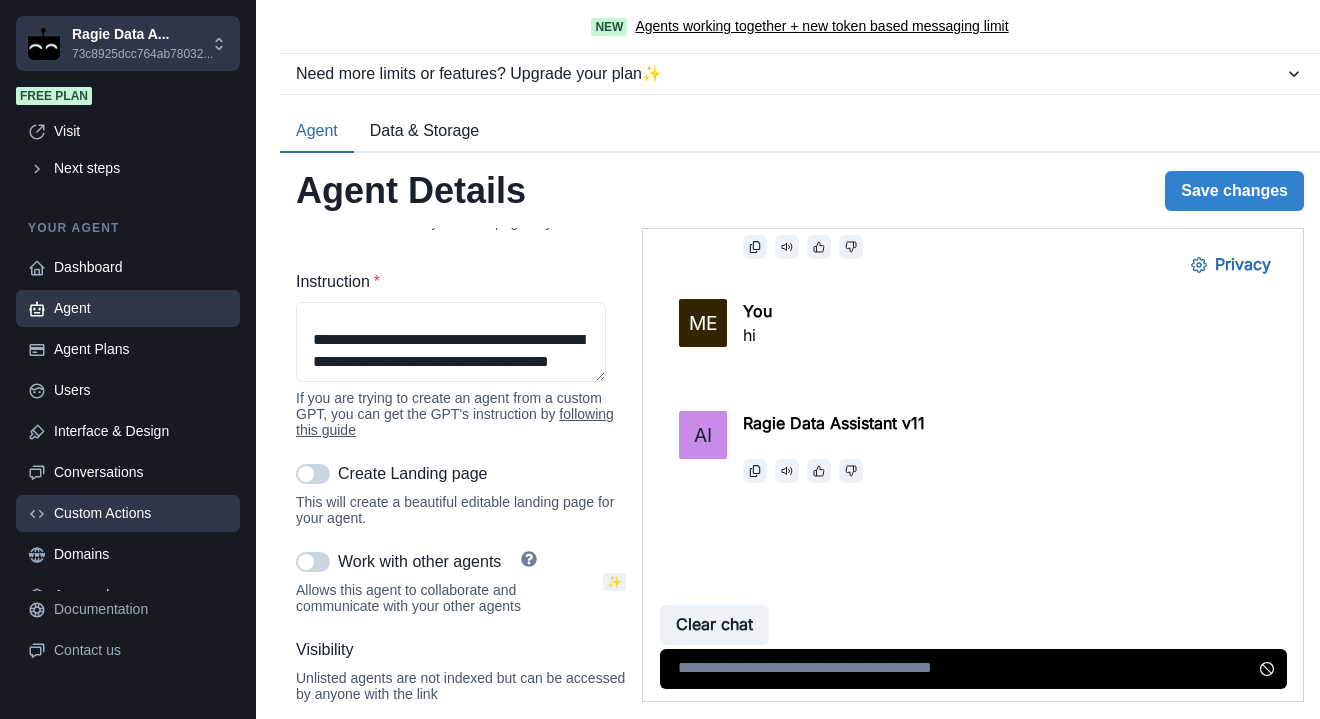 click on "Custom Actions" at bounding box center (141, 513) 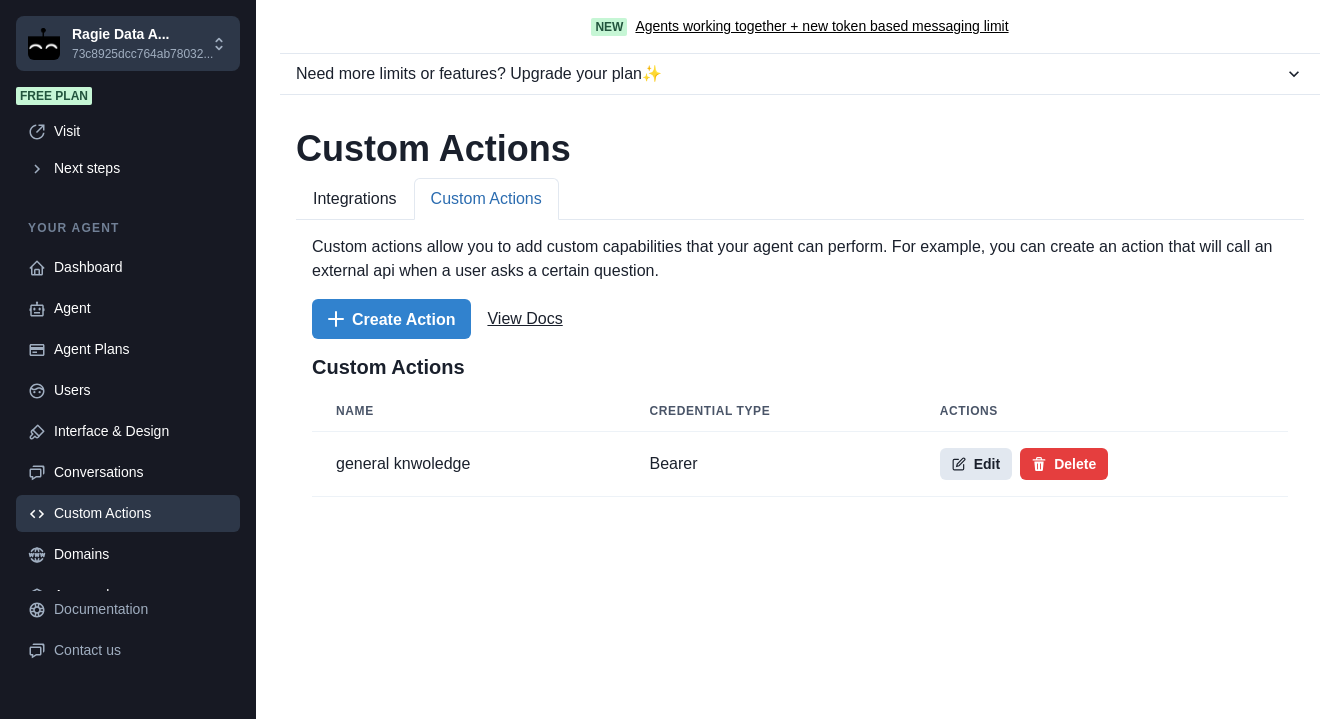 click on "Edit" at bounding box center [976, 464] 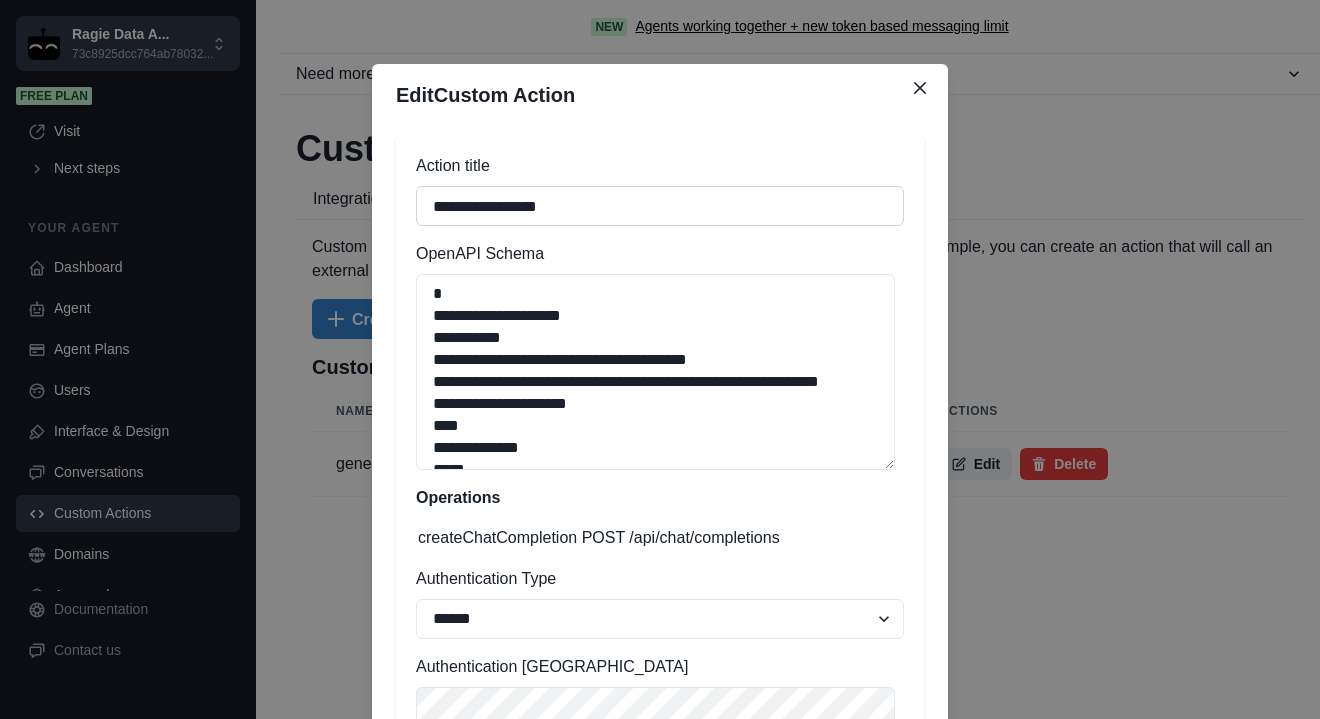 click on "**********" at bounding box center (660, 206) 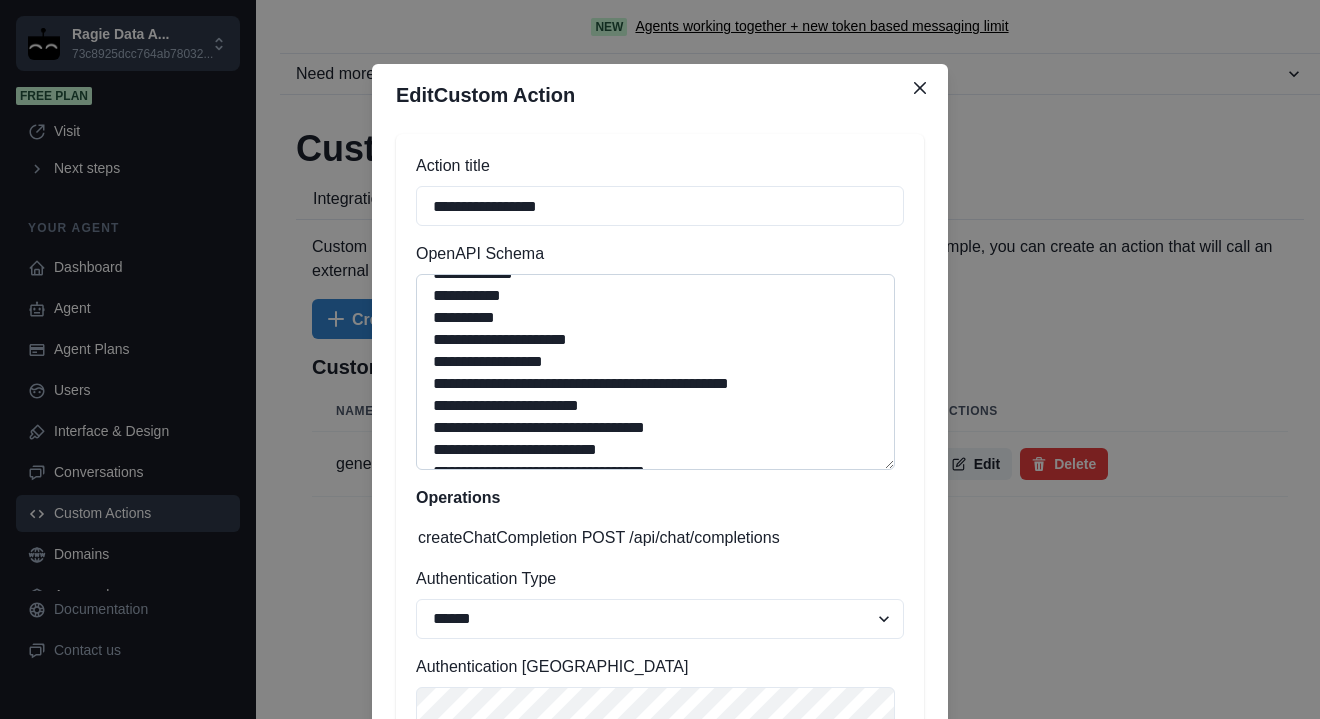 scroll, scrollTop: 2127, scrollLeft: 0, axis: vertical 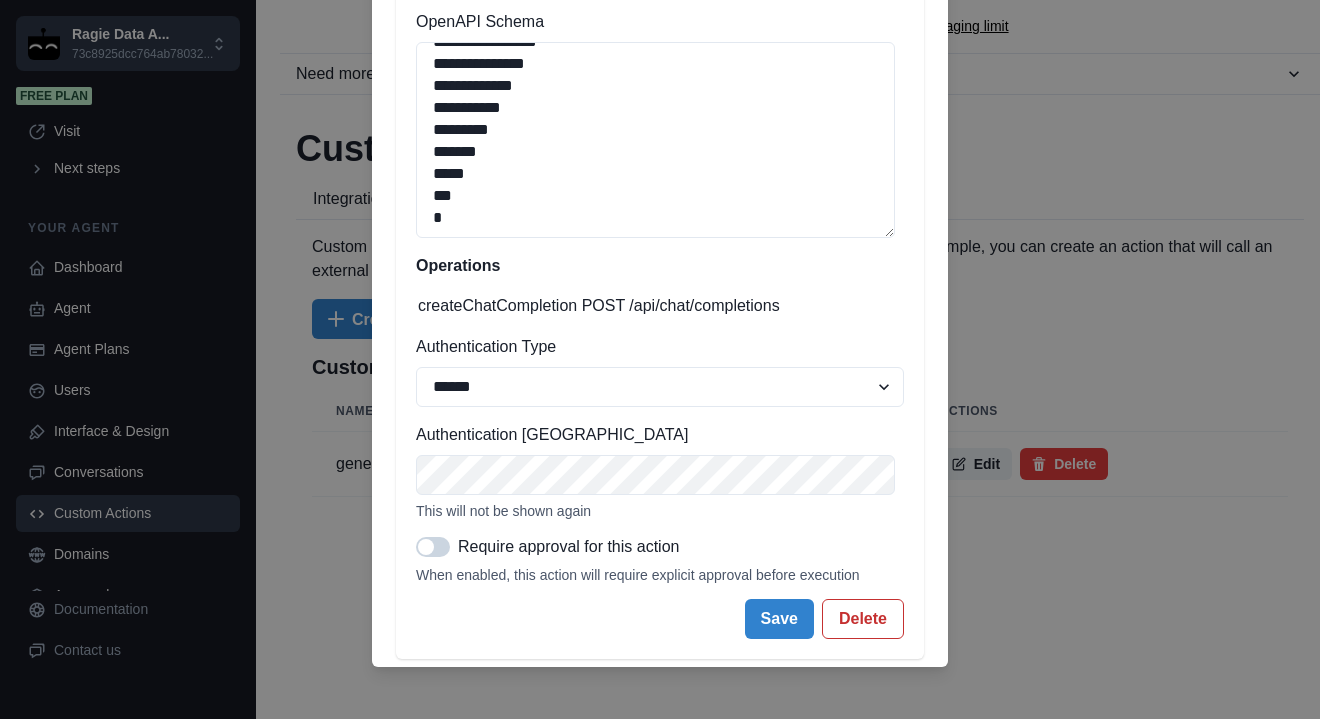 click at bounding box center (433, 547) 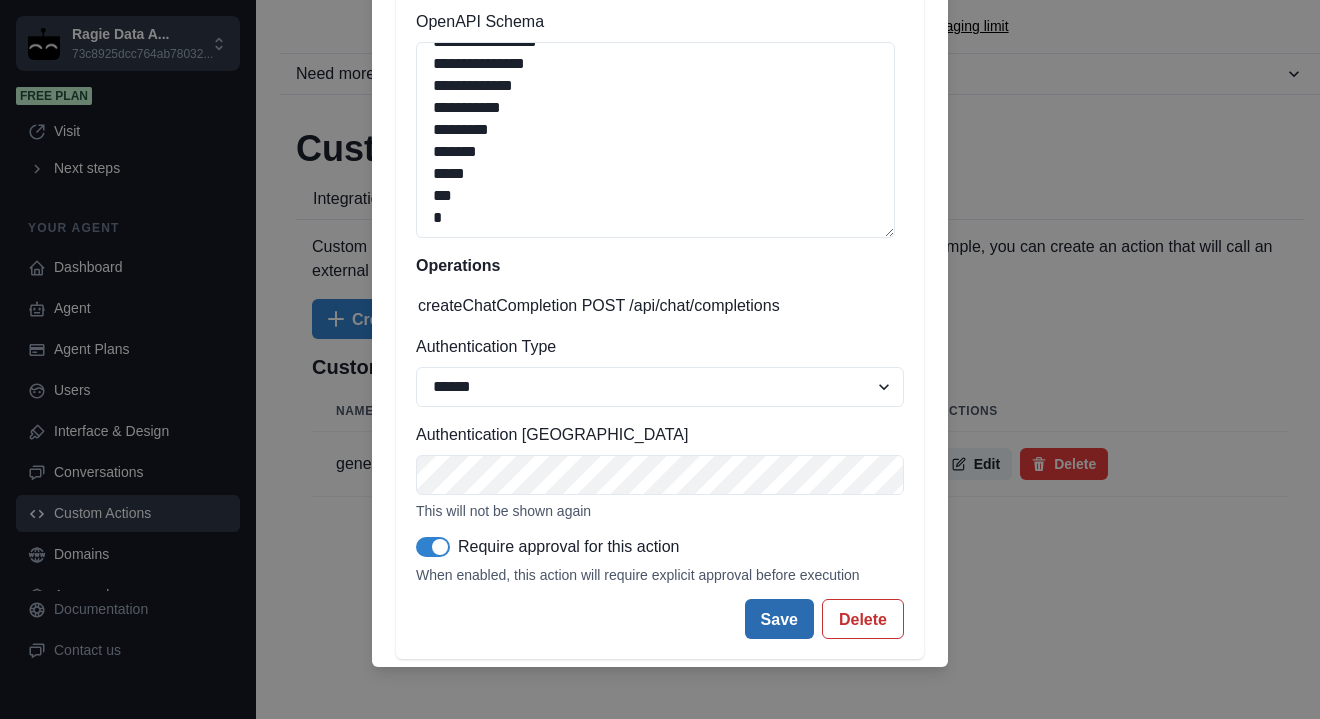 click on "Save" at bounding box center [779, 619] 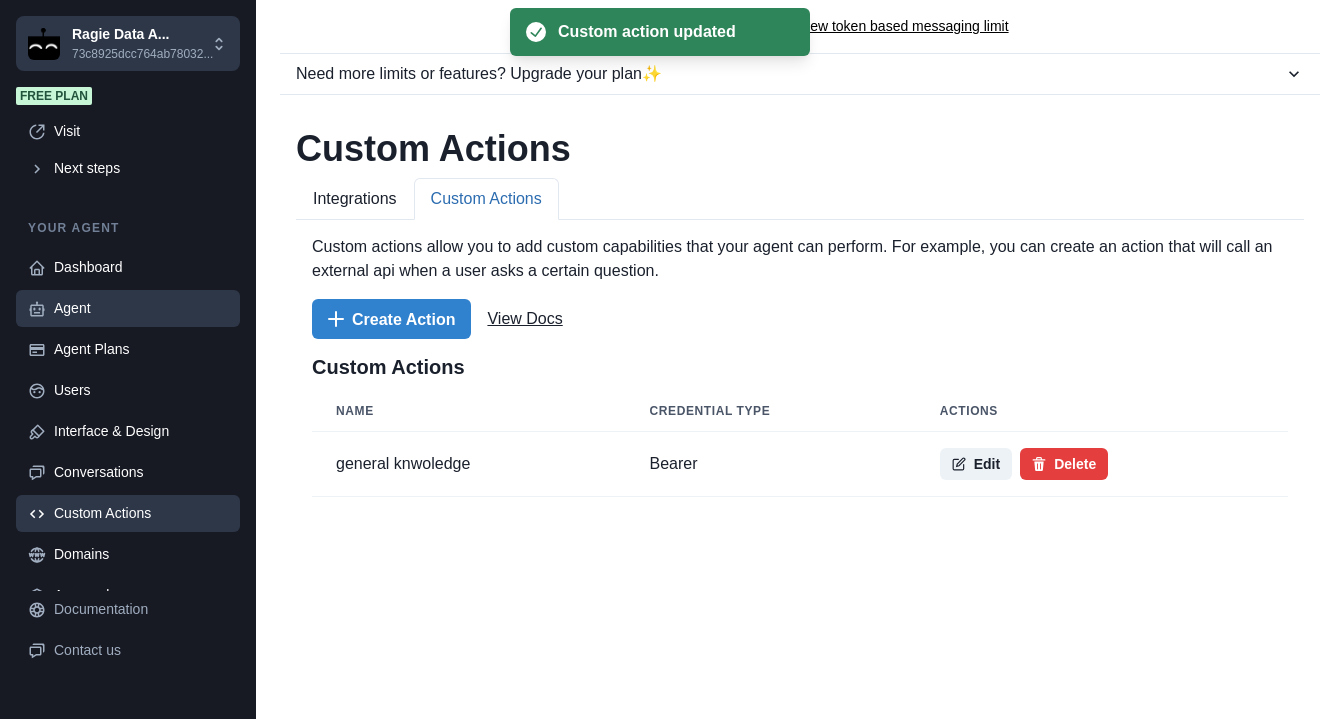 click on "Agent" at bounding box center (141, 308) 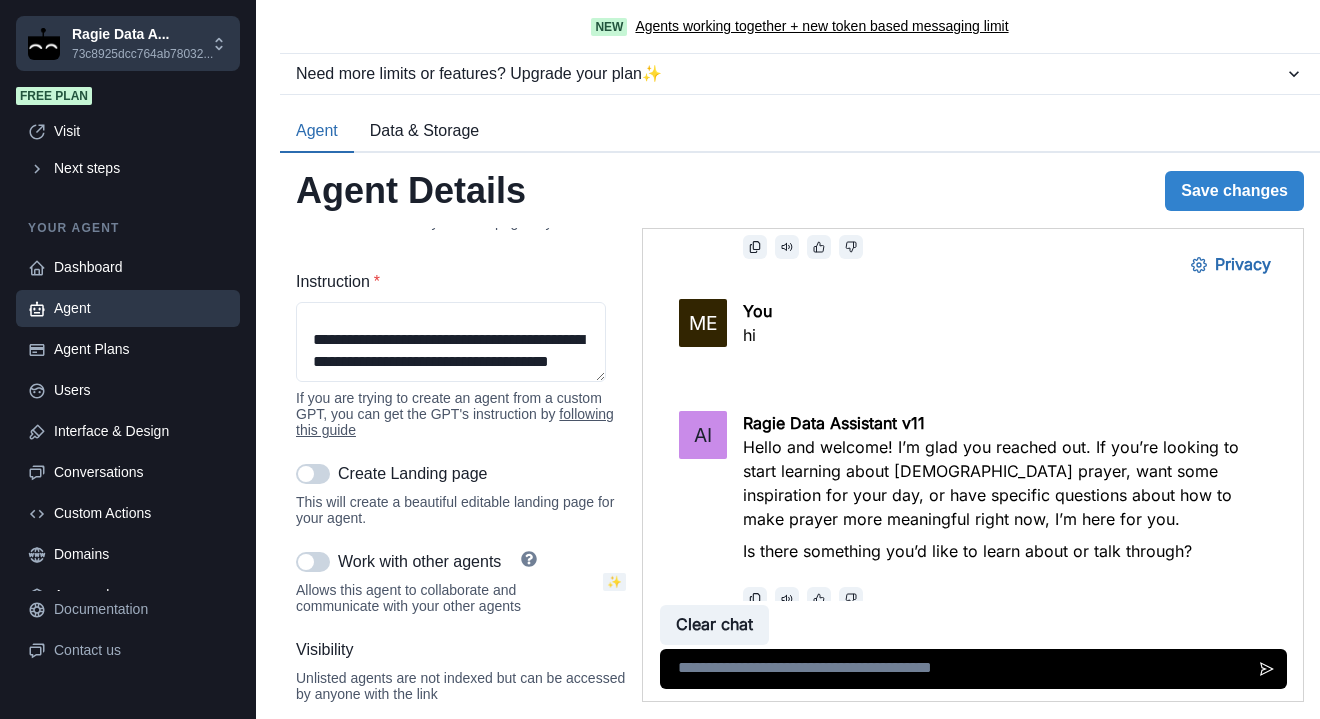 scroll, scrollTop: 1484, scrollLeft: 0, axis: vertical 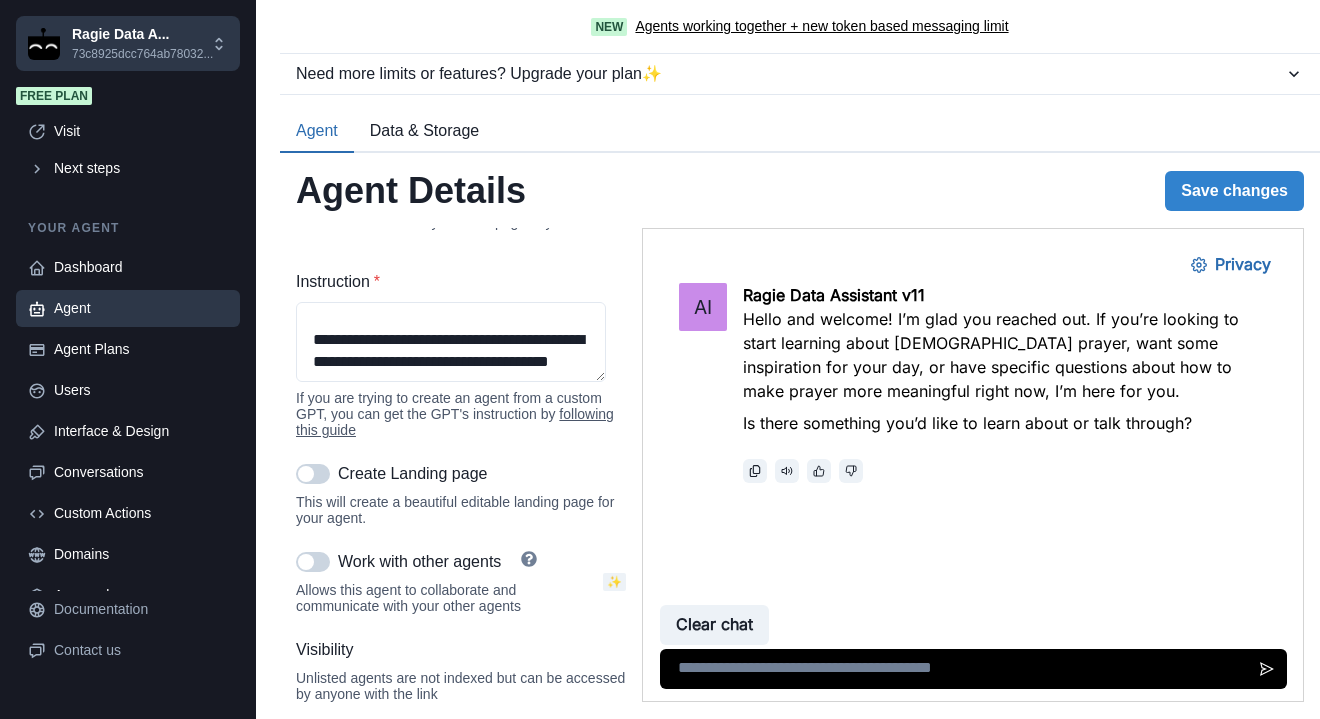 click at bounding box center [969, 669] 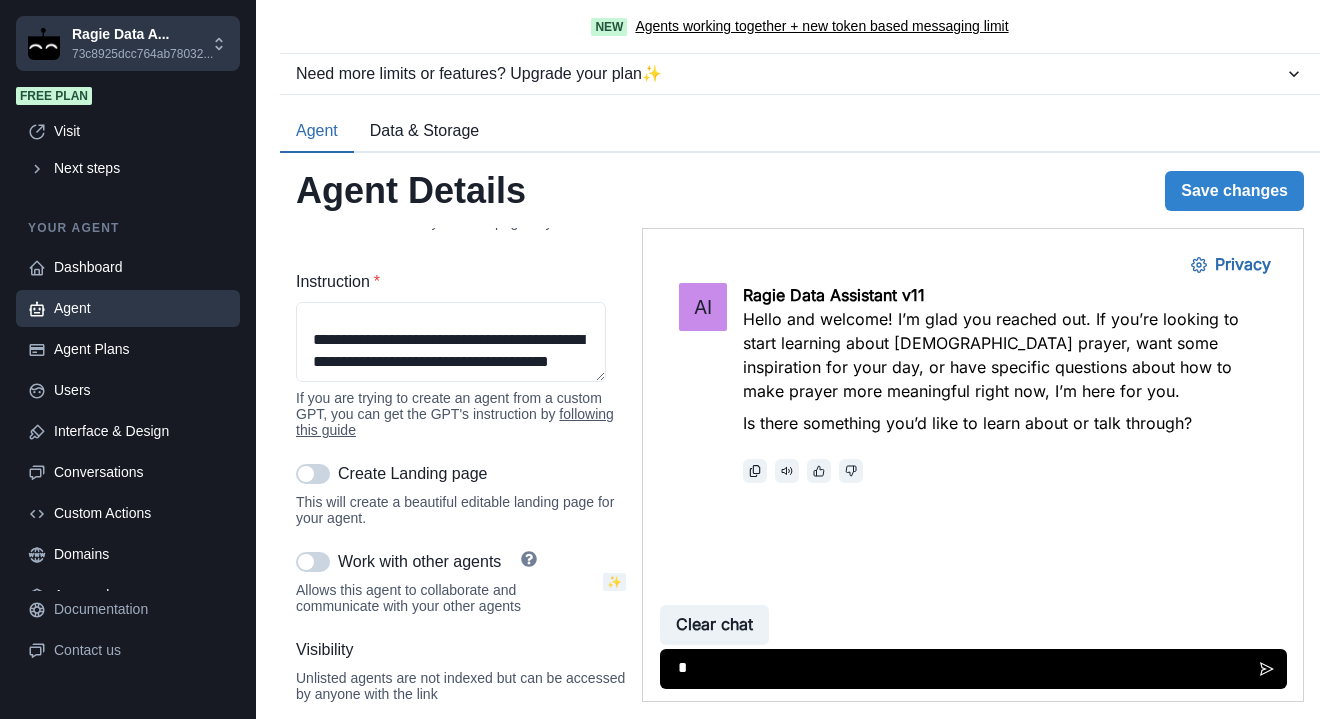 type on "**" 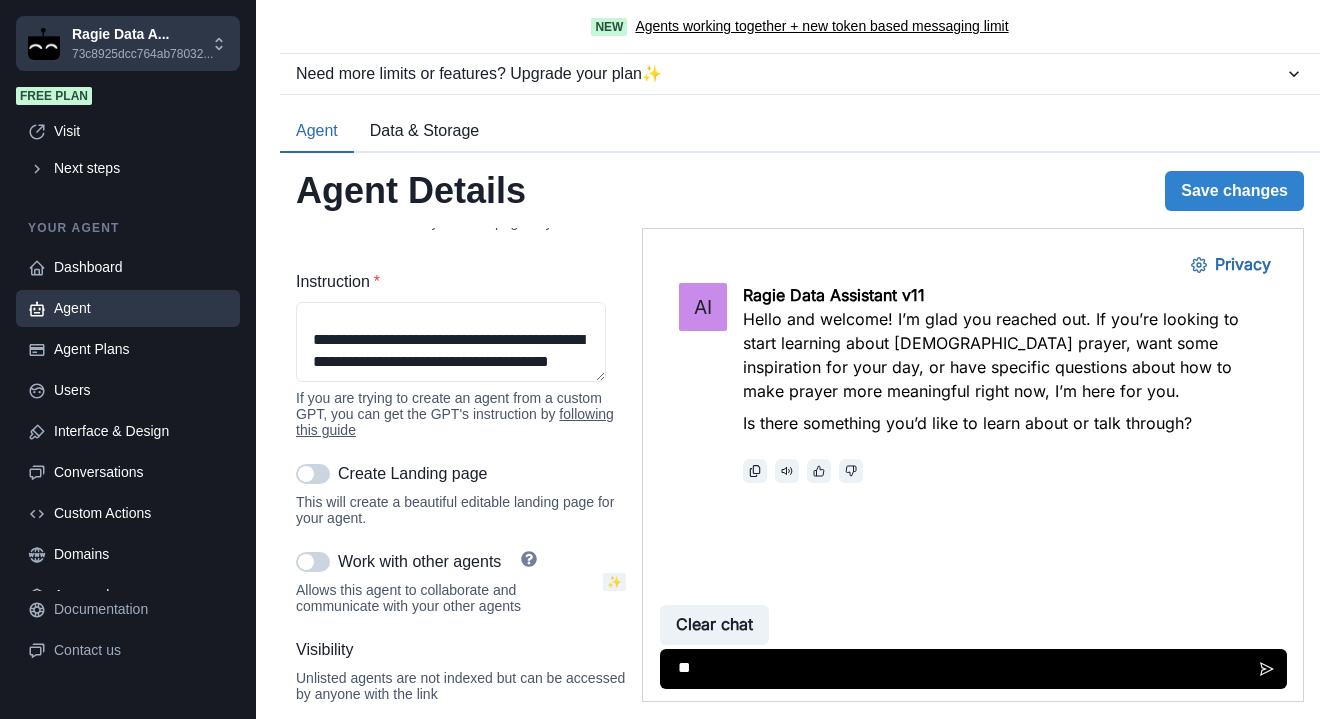 type 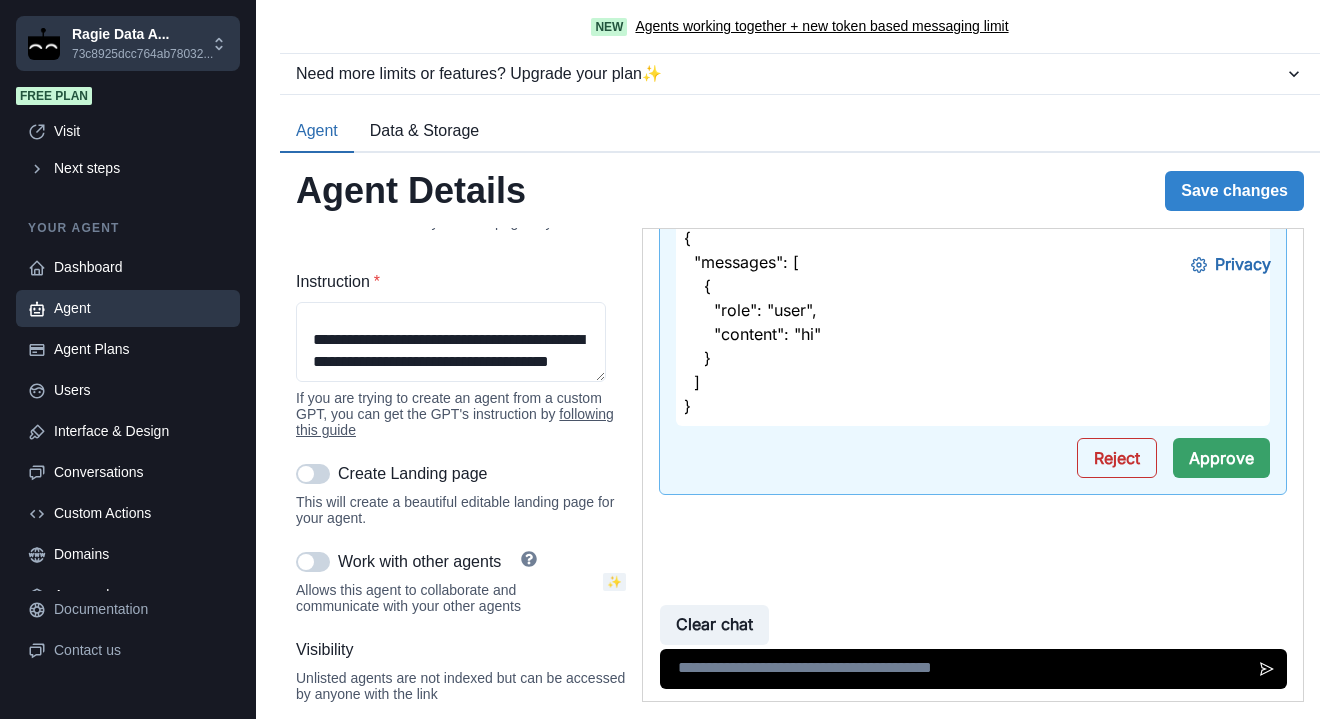 scroll, scrollTop: 2164, scrollLeft: 0, axis: vertical 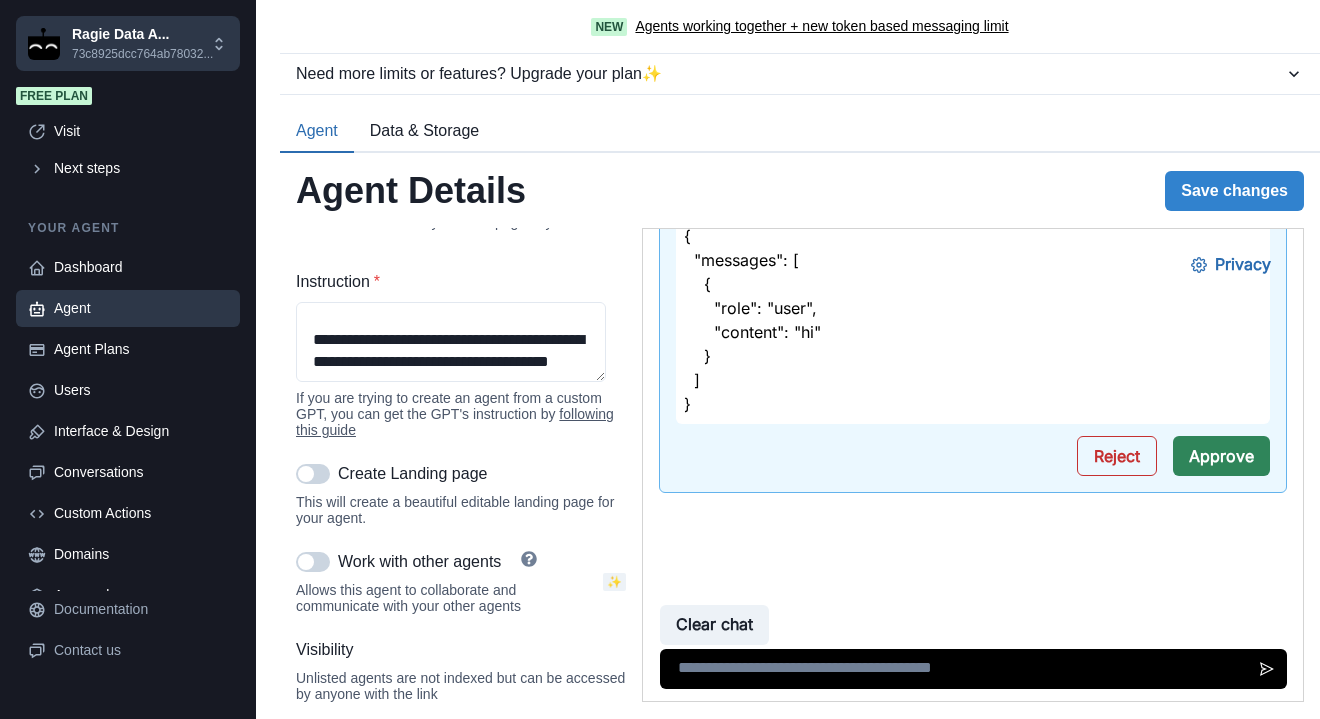 click on "Approve" at bounding box center [1221, 456] 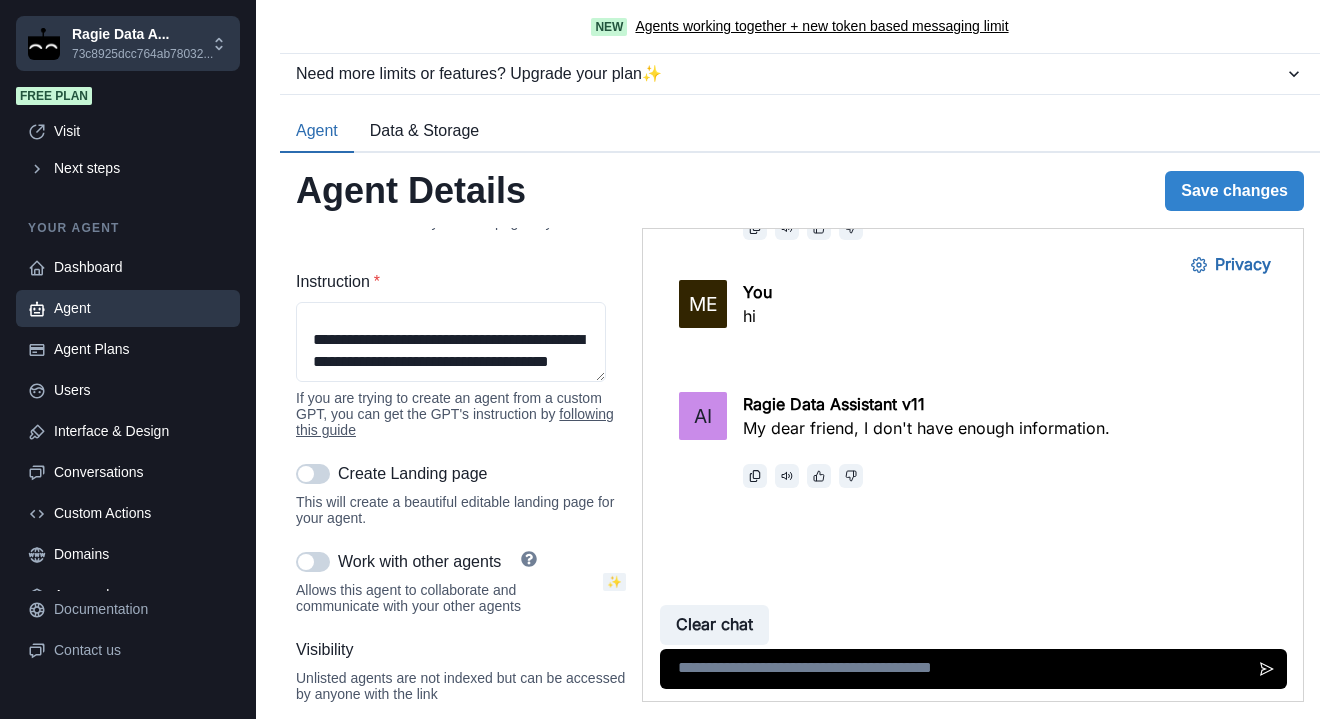 scroll, scrollTop: 1732, scrollLeft: 0, axis: vertical 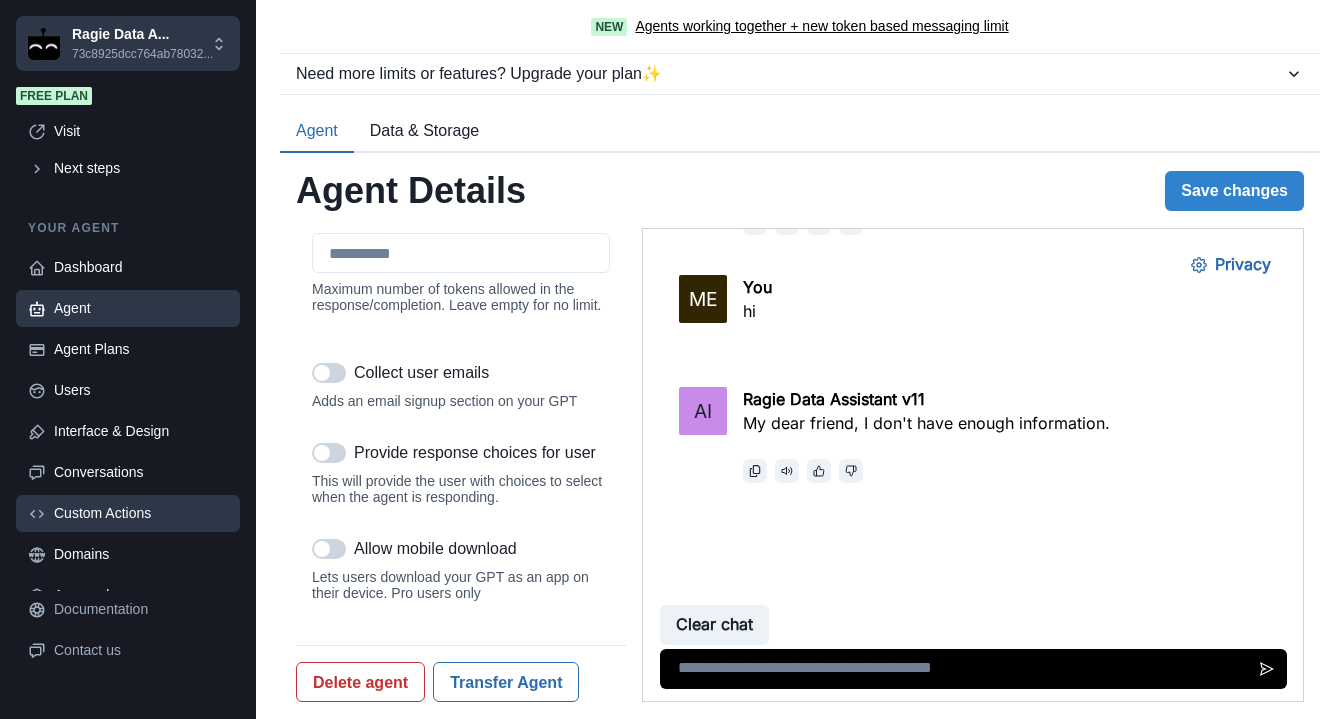 click on "Custom Actions" at bounding box center (141, 513) 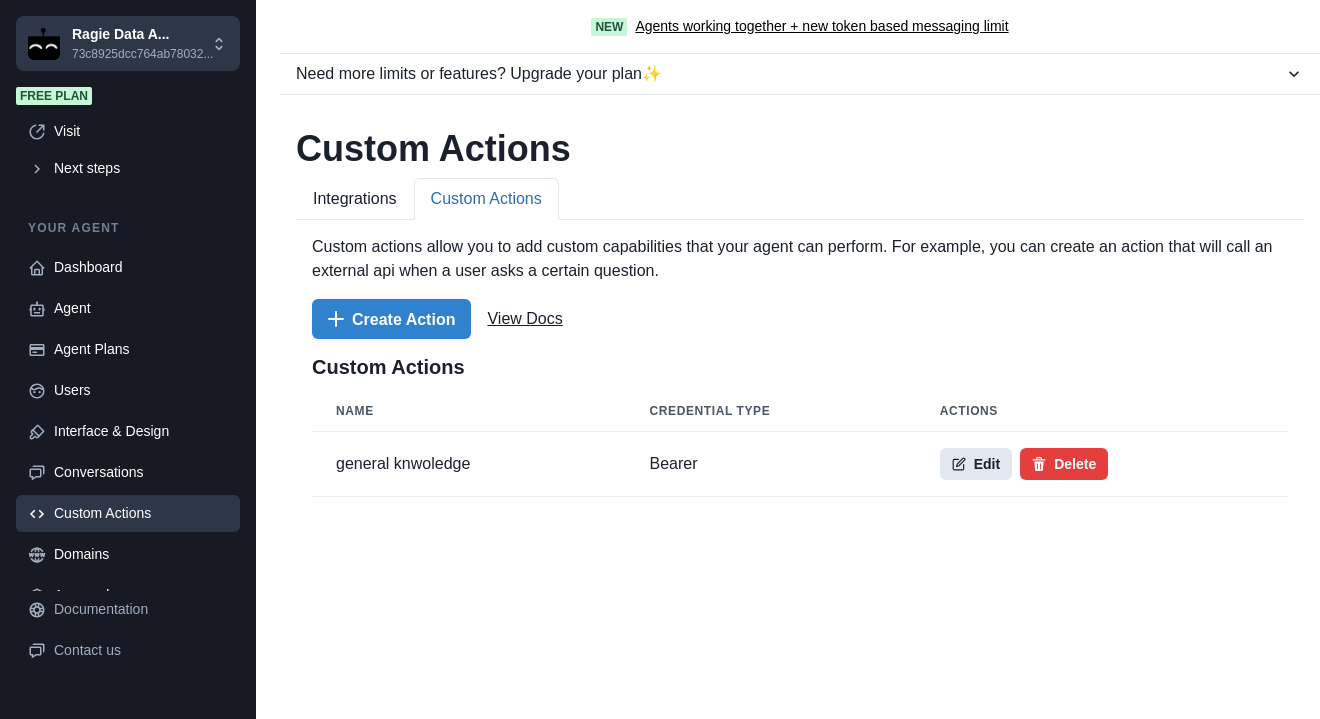 click on "Edit" at bounding box center [976, 464] 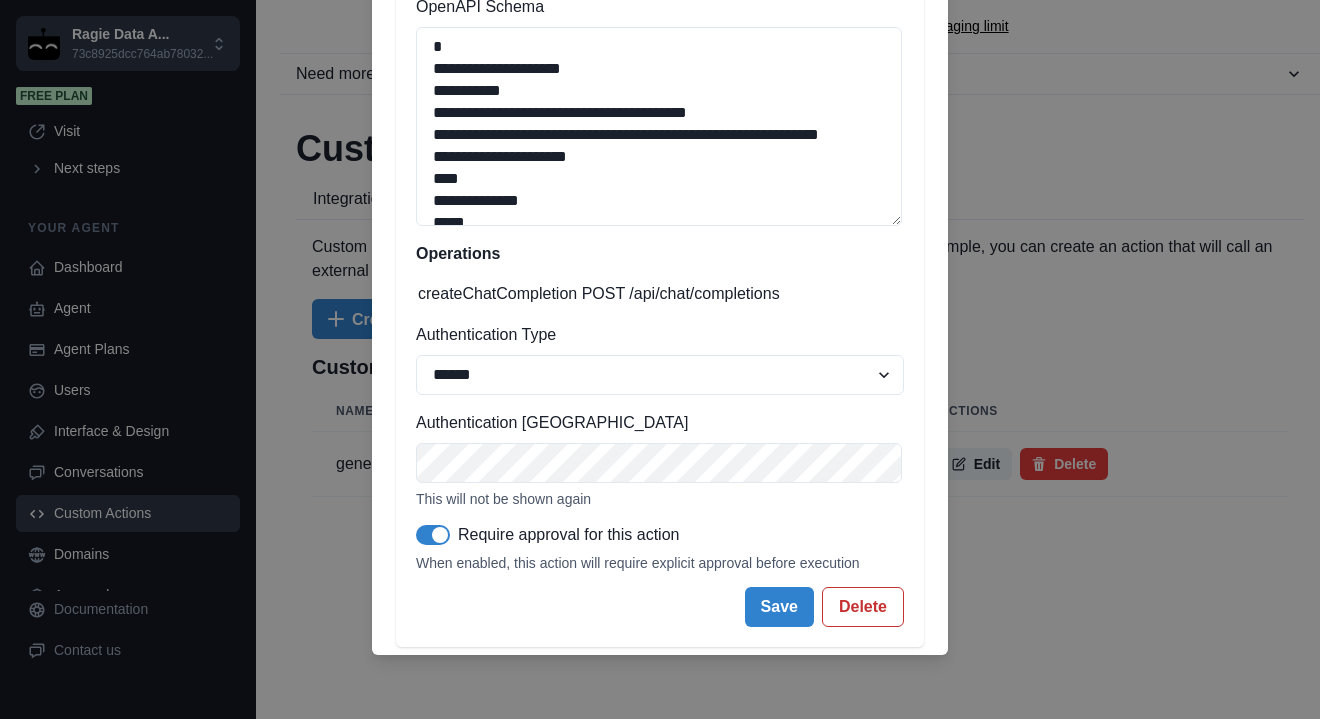 scroll, scrollTop: 253, scrollLeft: 0, axis: vertical 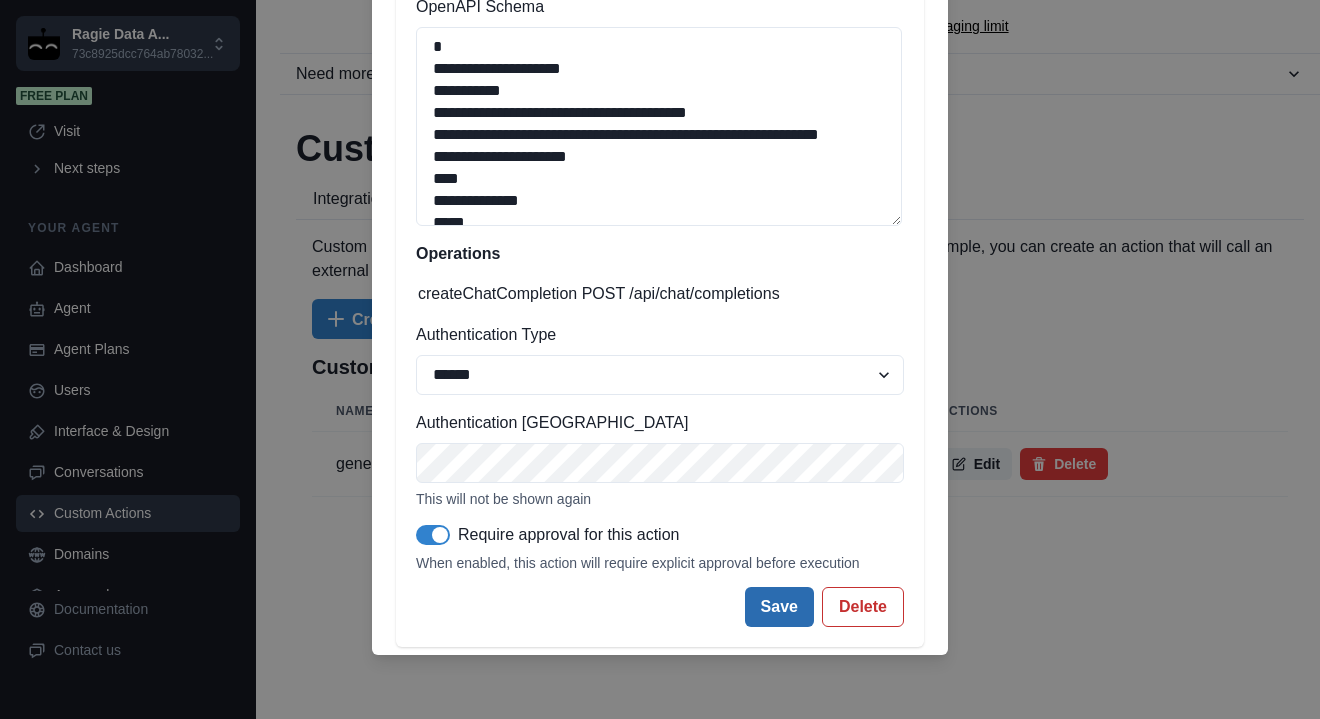 click on "Save" at bounding box center [779, 607] 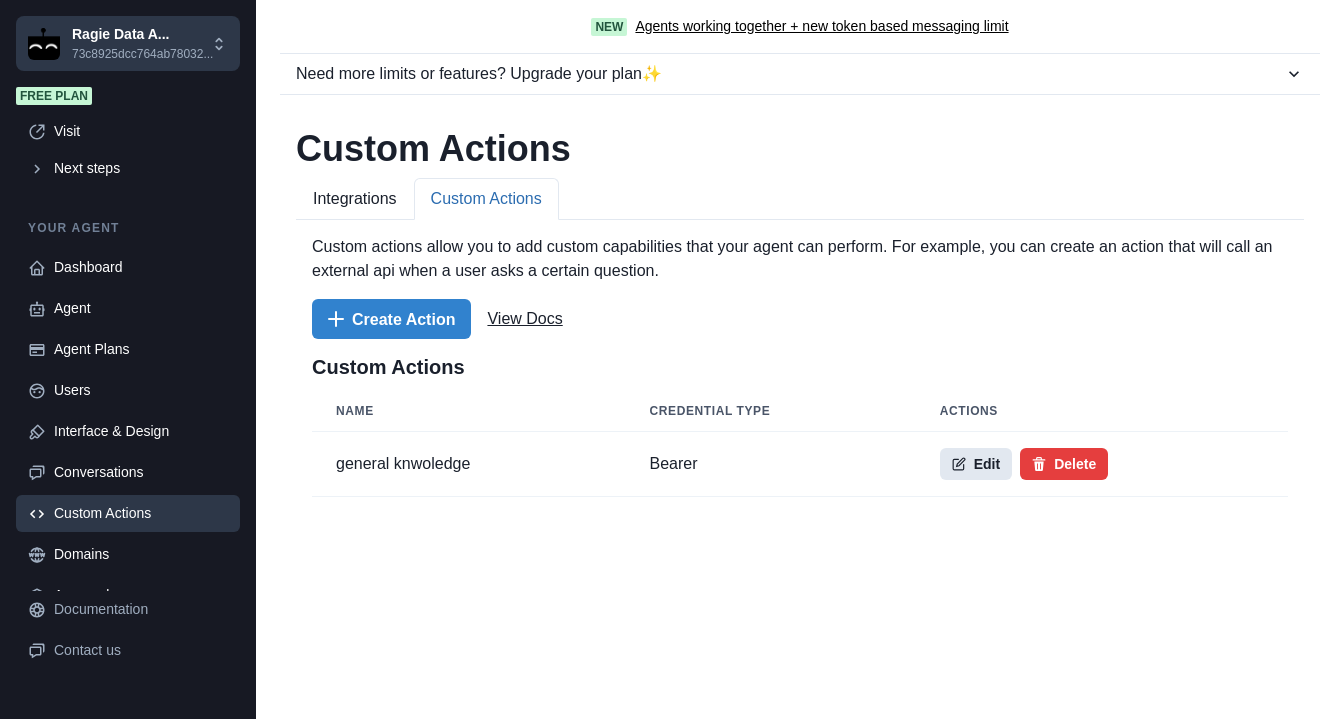 click on "Edit" at bounding box center (976, 464) 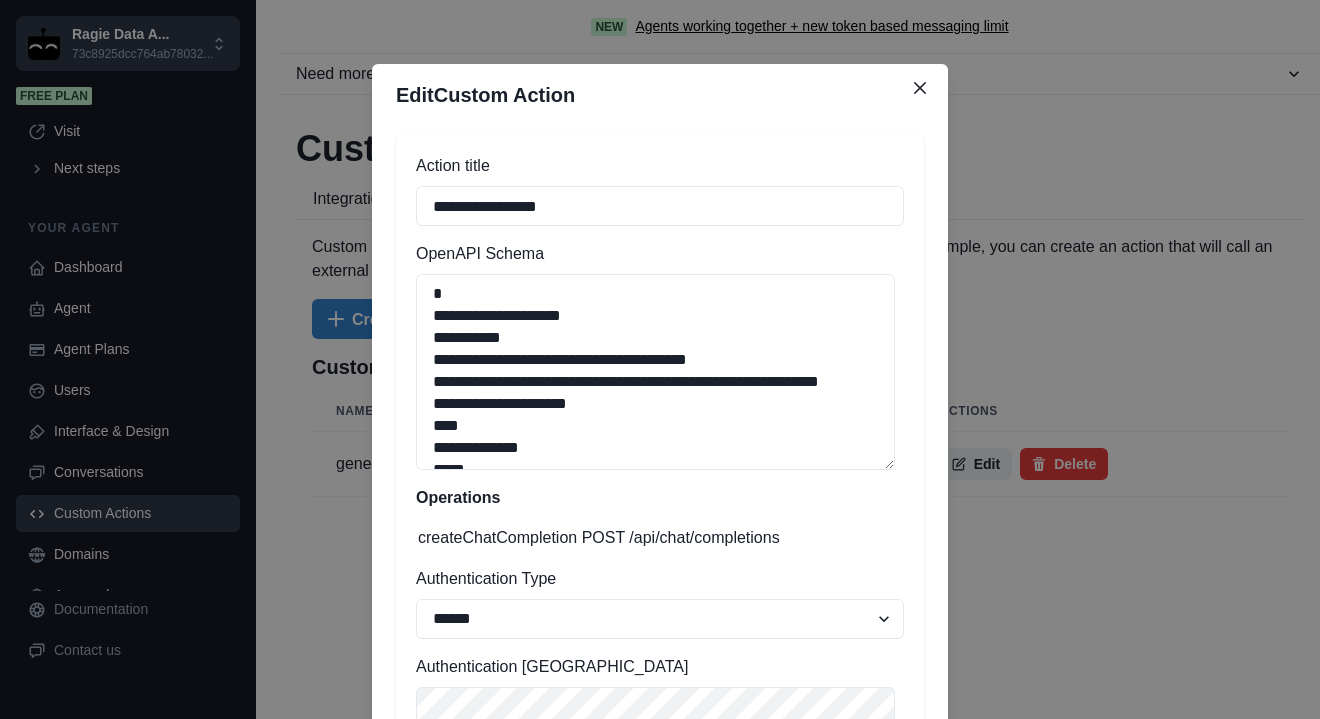 scroll, scrollTop: 52, scrollLeft: 0, axis: vertical 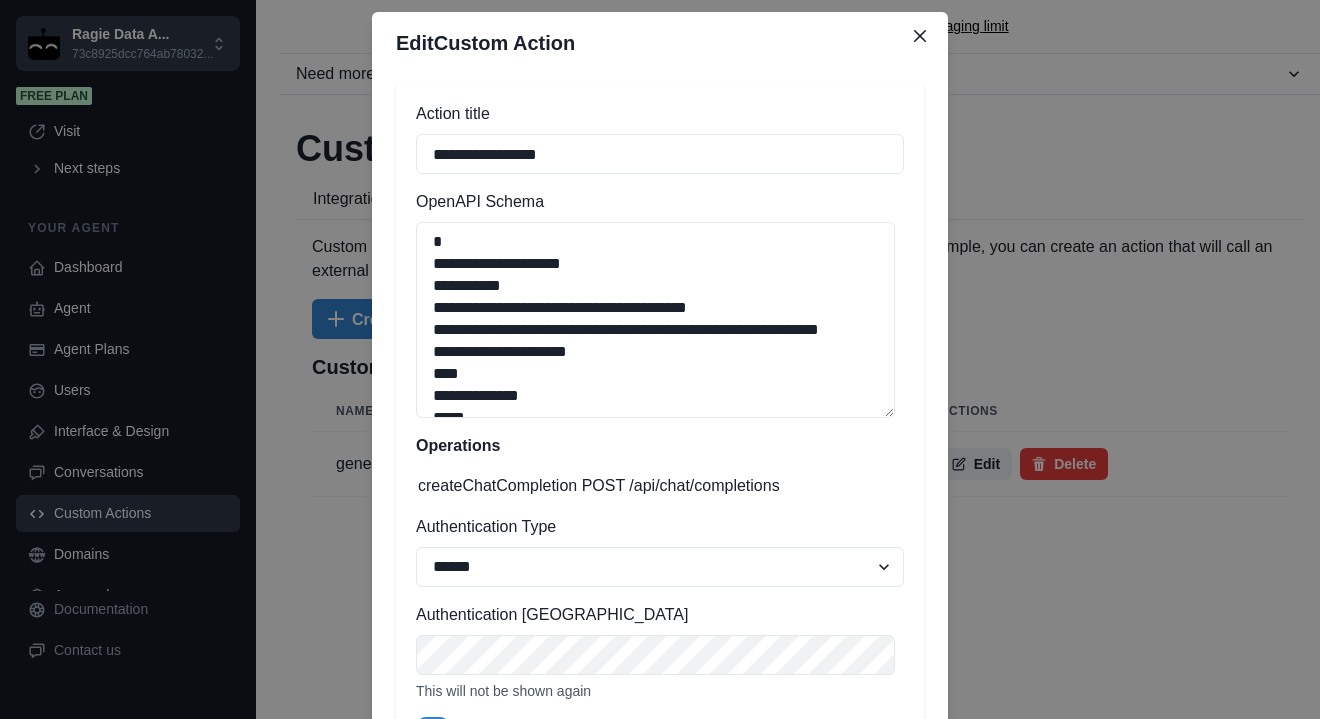 type 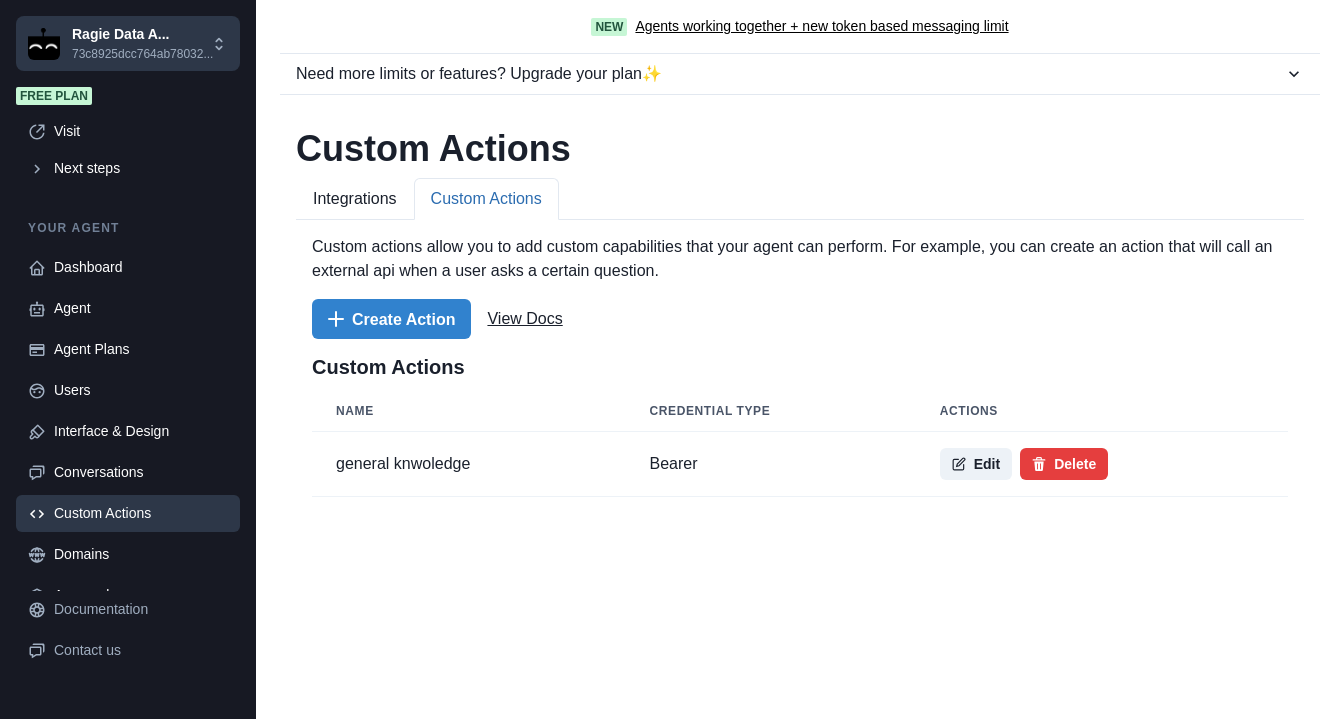 type 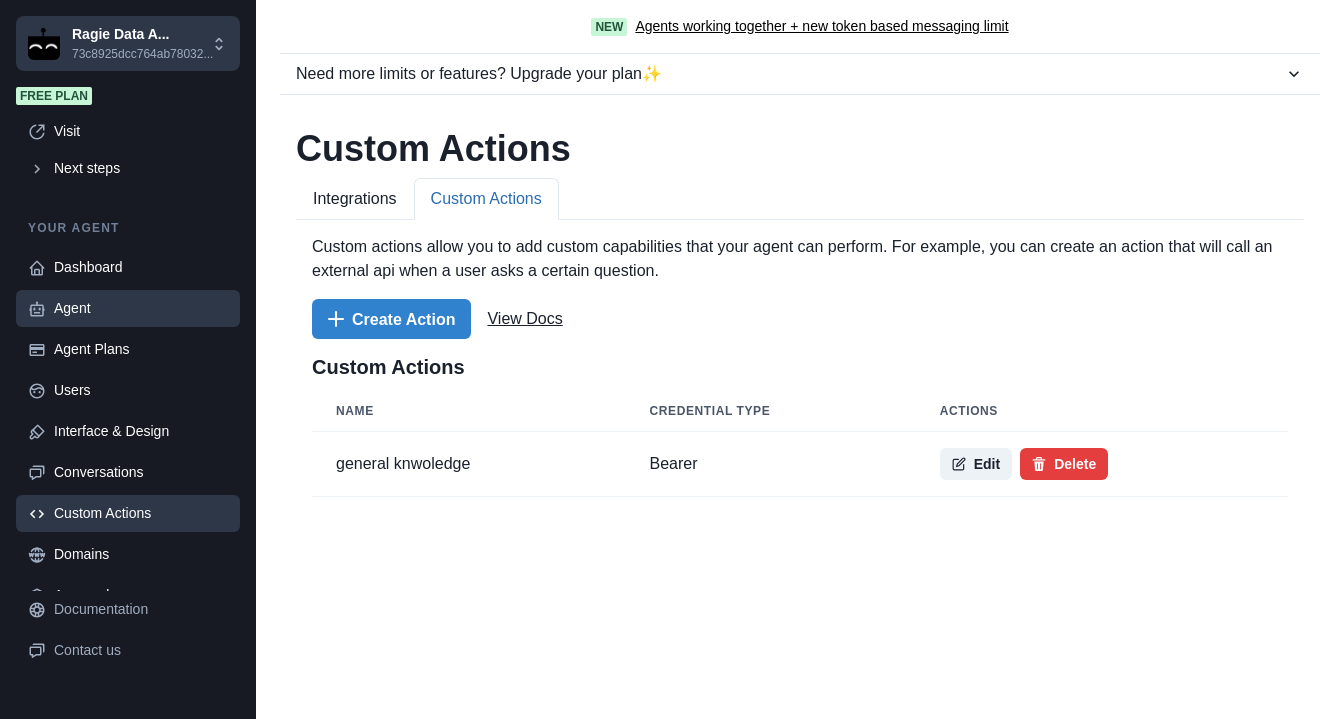 click on "Agent" at bounding box center (141, 308) 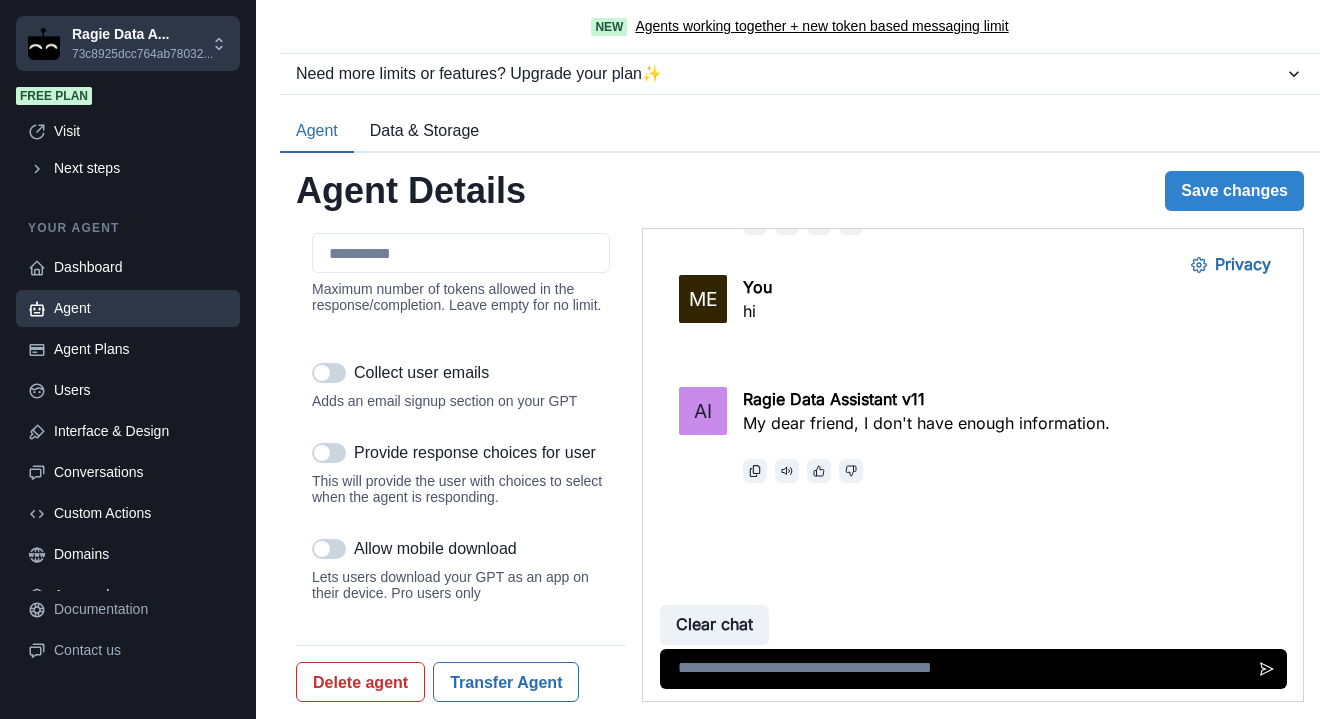 scroll, scrollTop: 2570, scrollLeft: 0, axis: vertical 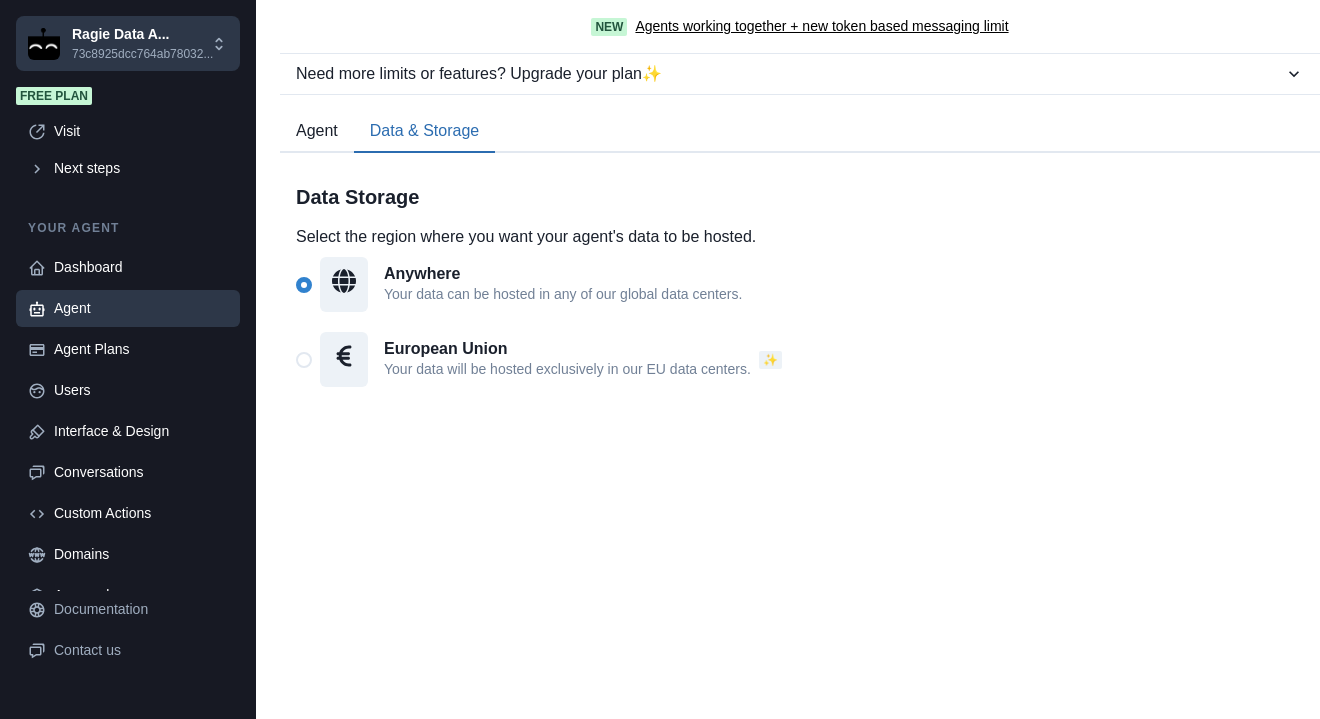 click on "Data & Storage" at bounding box center (424, 132) 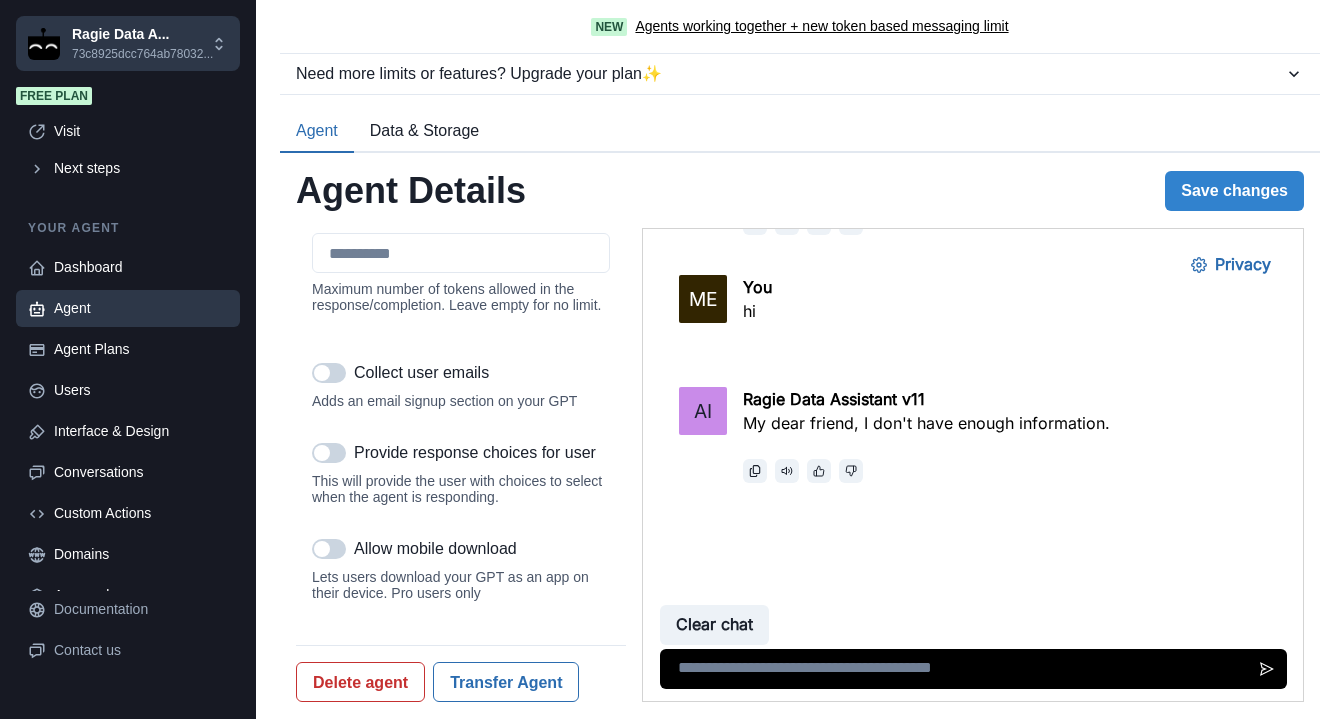click on "Agent" at bounding box center (317, 132) 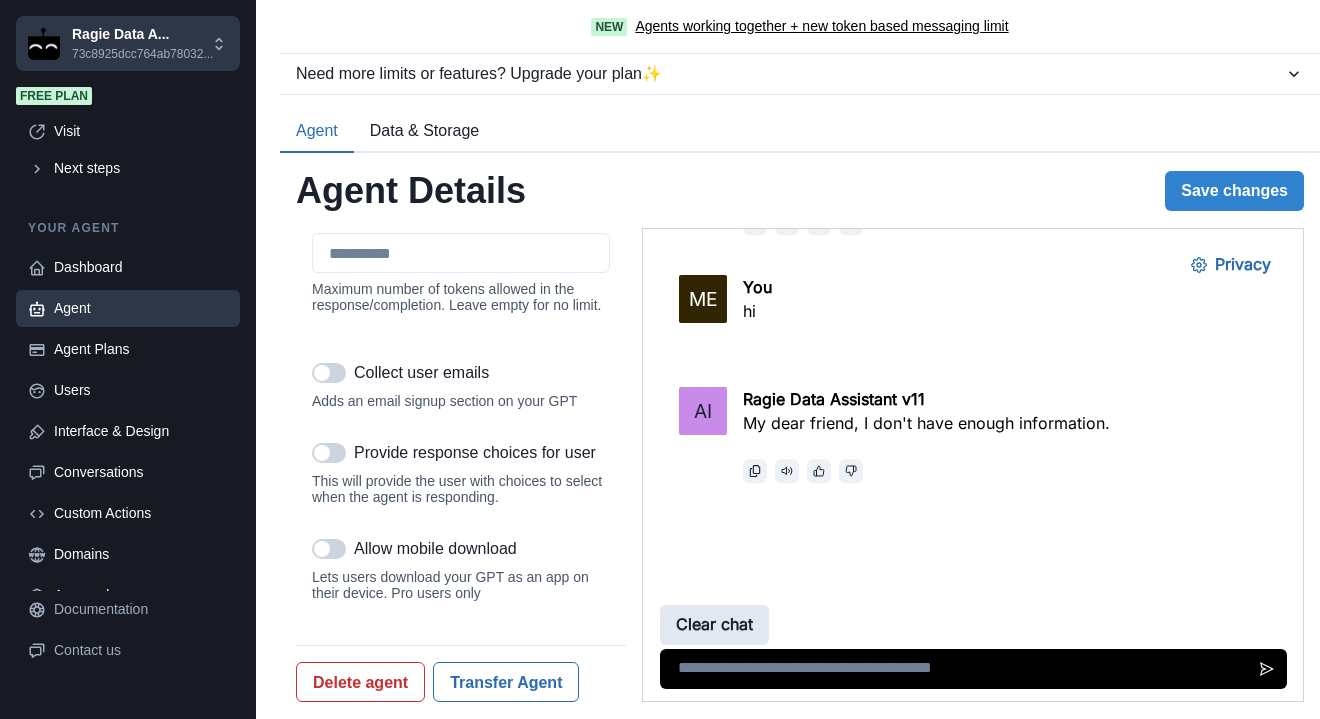 click on "Clear chat" at bounding box center (714, 625) 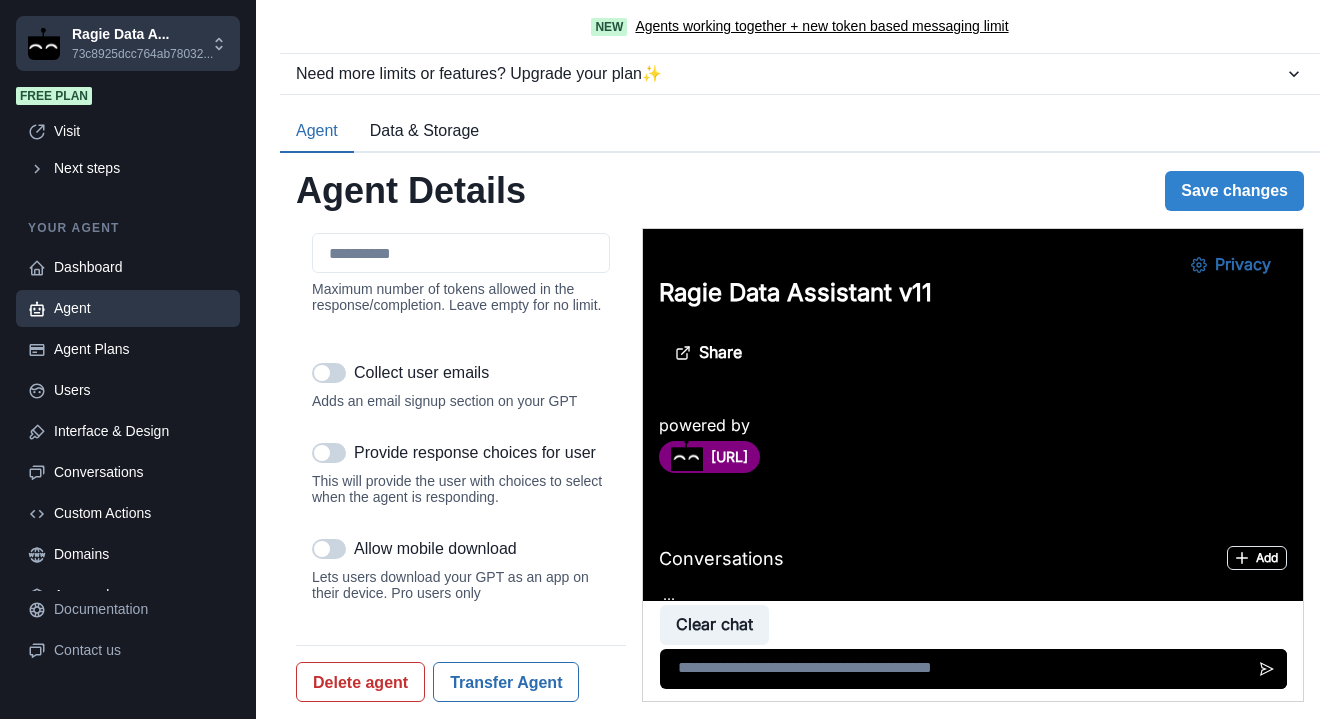 scroll, scrollTop: 0, scrollLeft: 0, axis: both 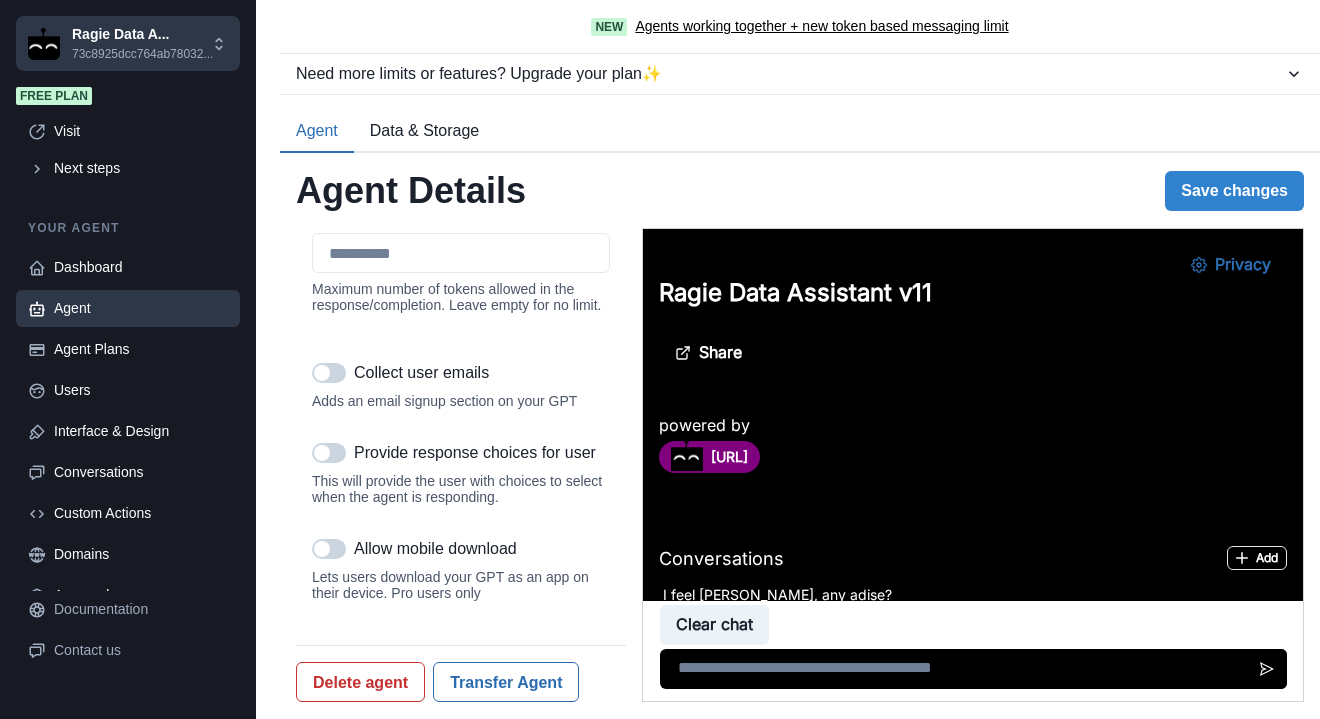 click at bounding box center (973, 669) 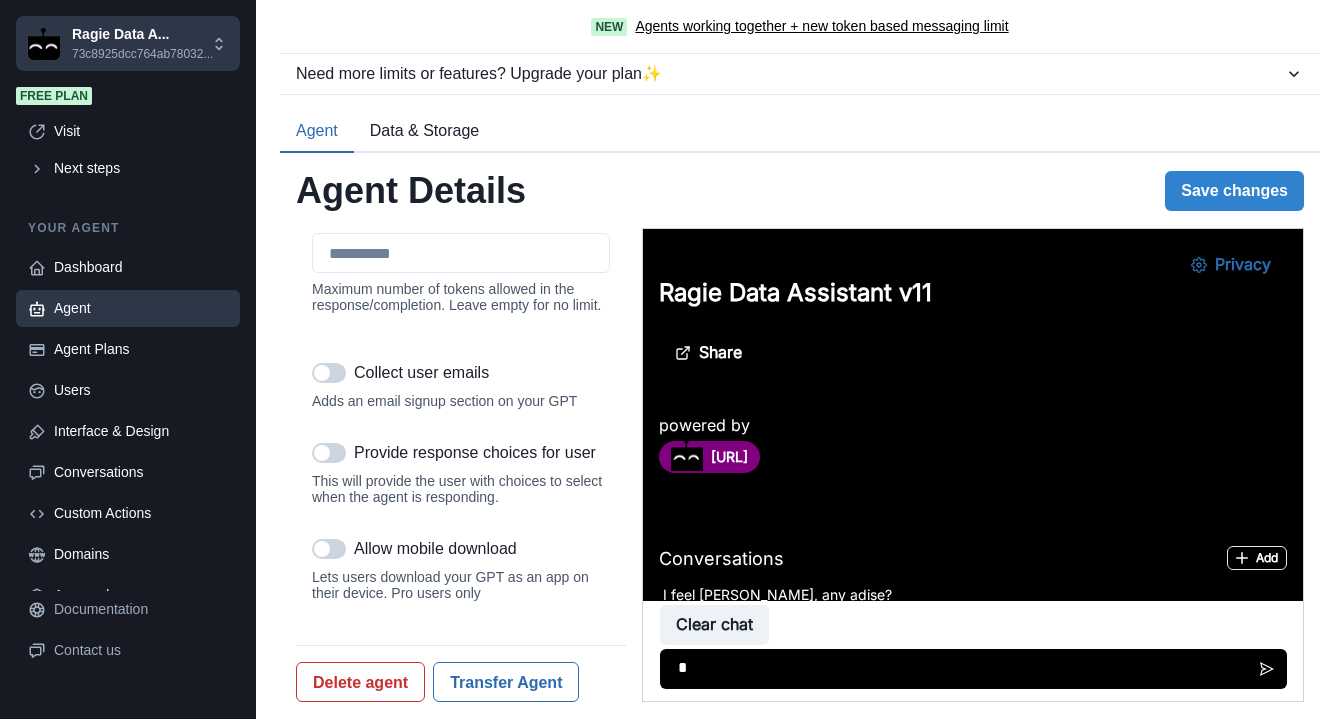 type on "**" 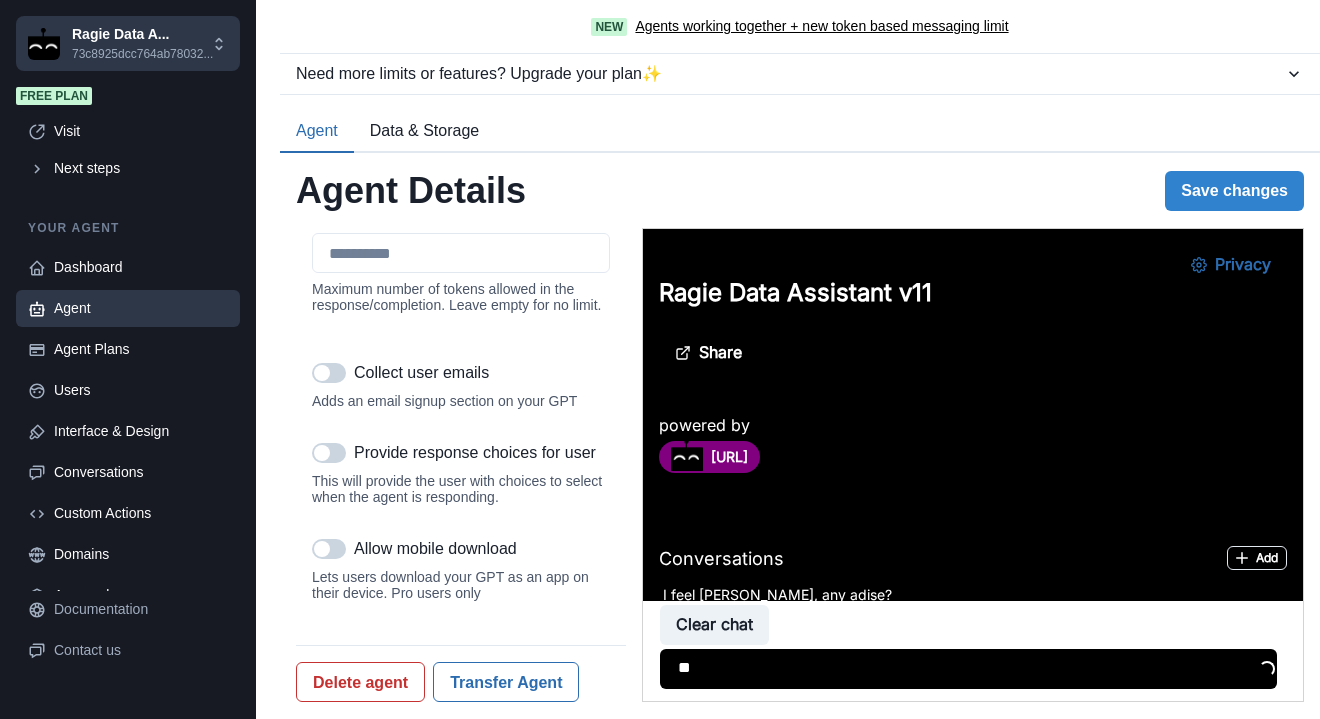 scroll, scrollTop: 588, scrollLeft: 0, axis: vertical 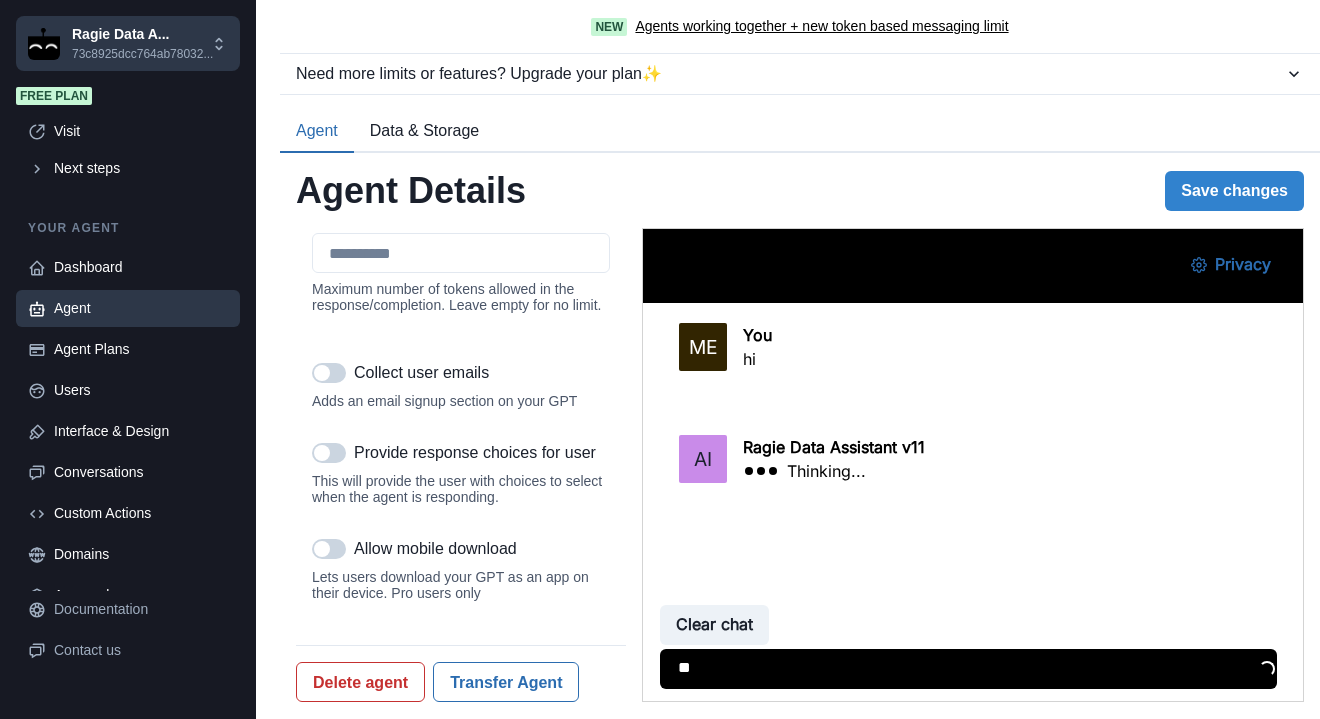 type 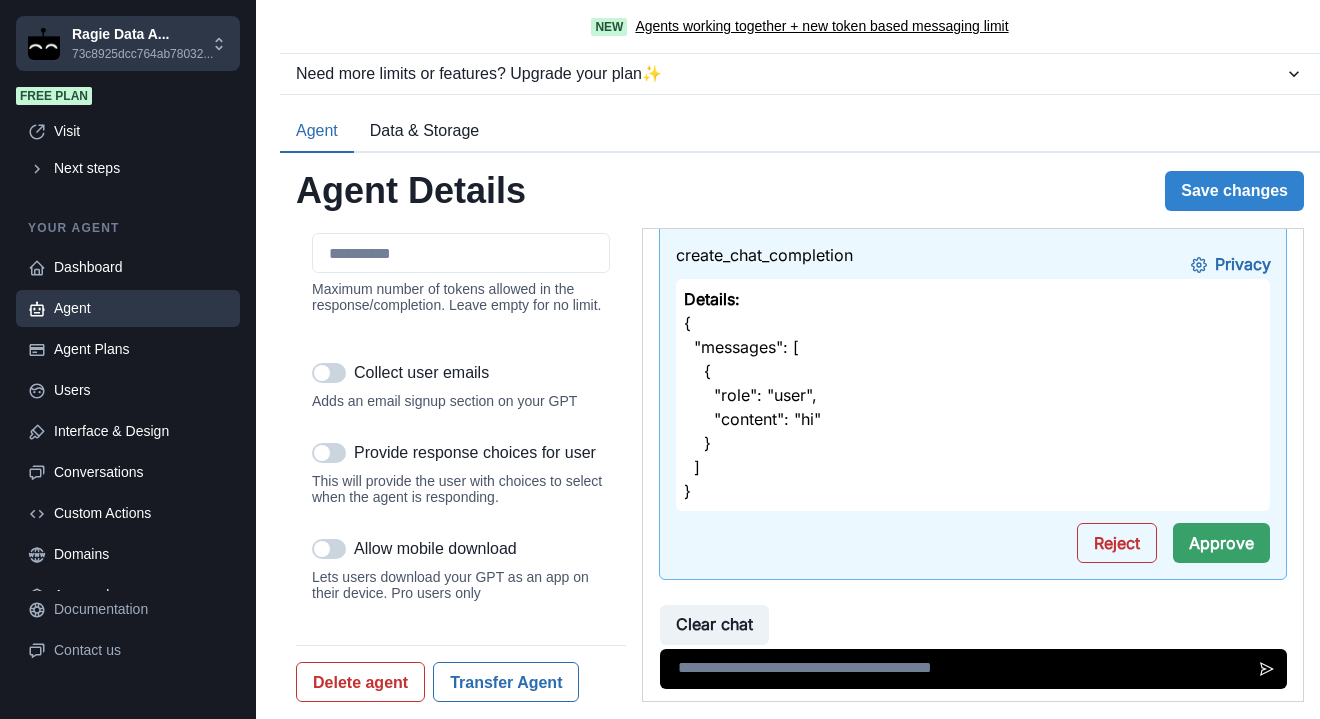 scroll, scrollTop: 1064, scrollLeft: 0, axis: vertical 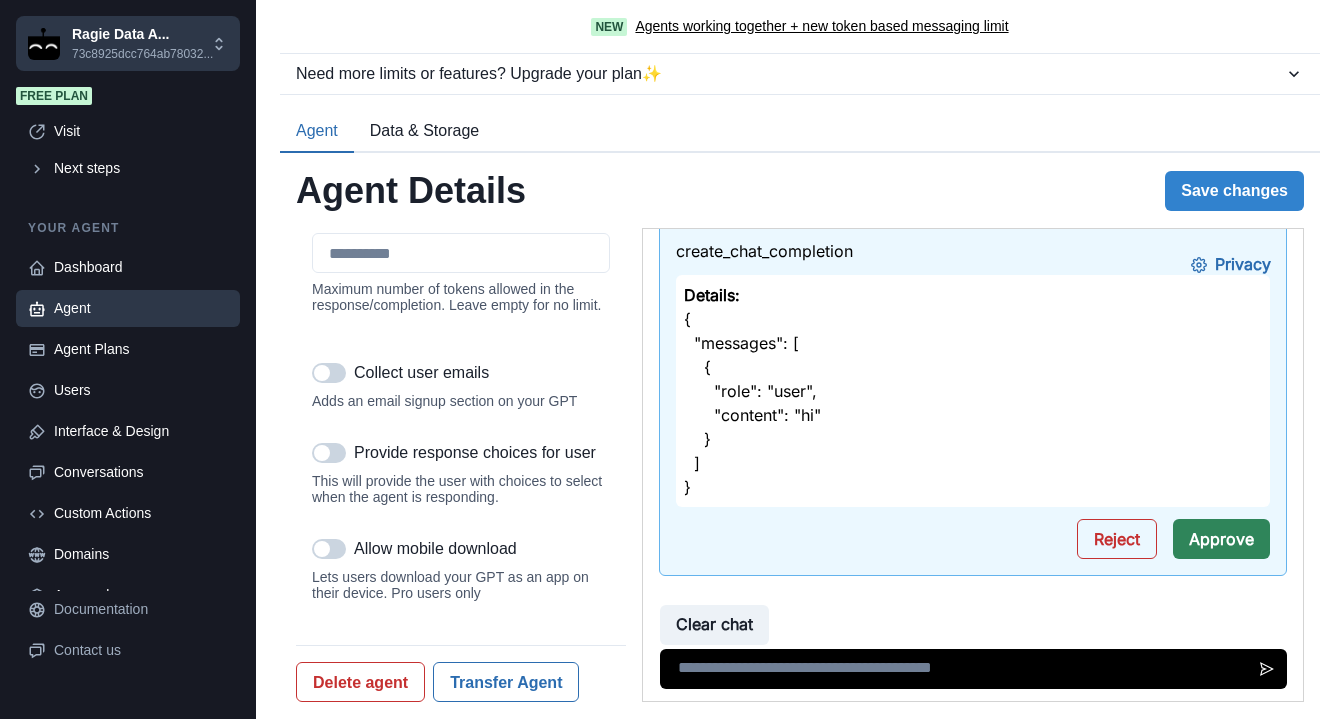 click on "Approve" at bounding box center (1221, 539) 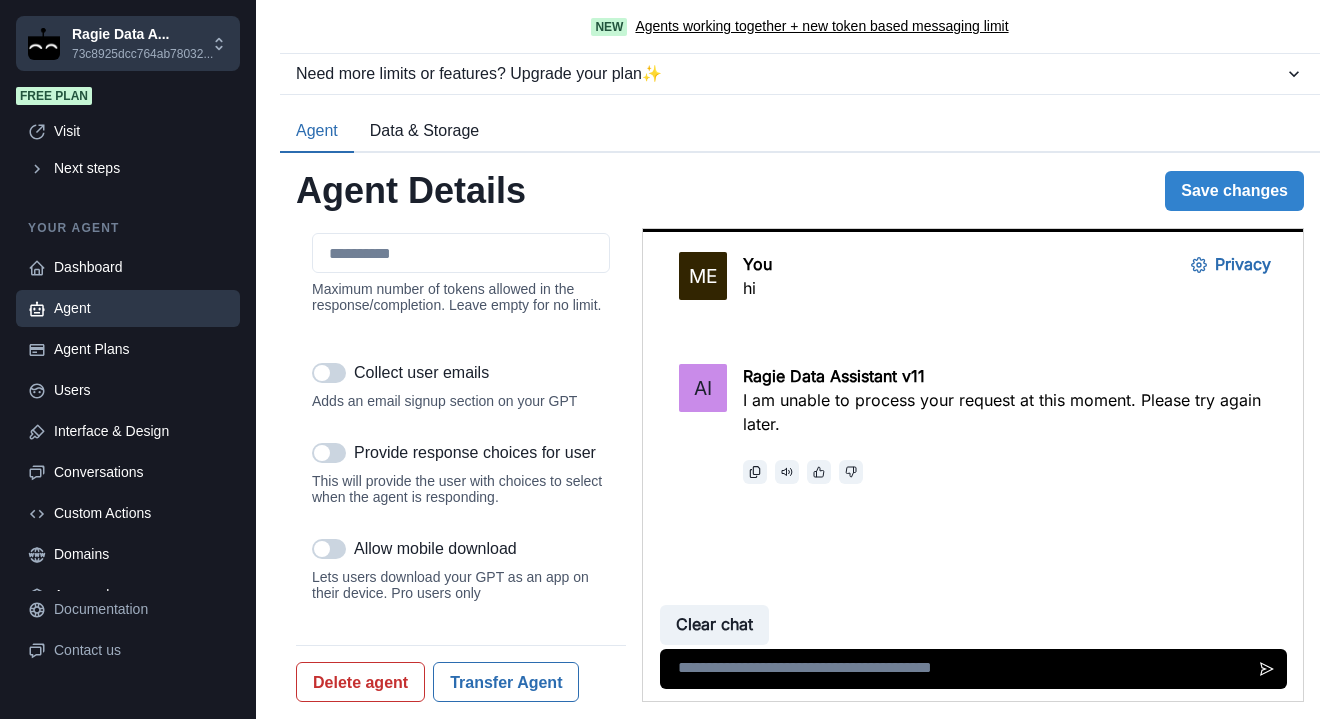 scroll, scrollTop: 714, scrollLeft: 0, axis: vertical 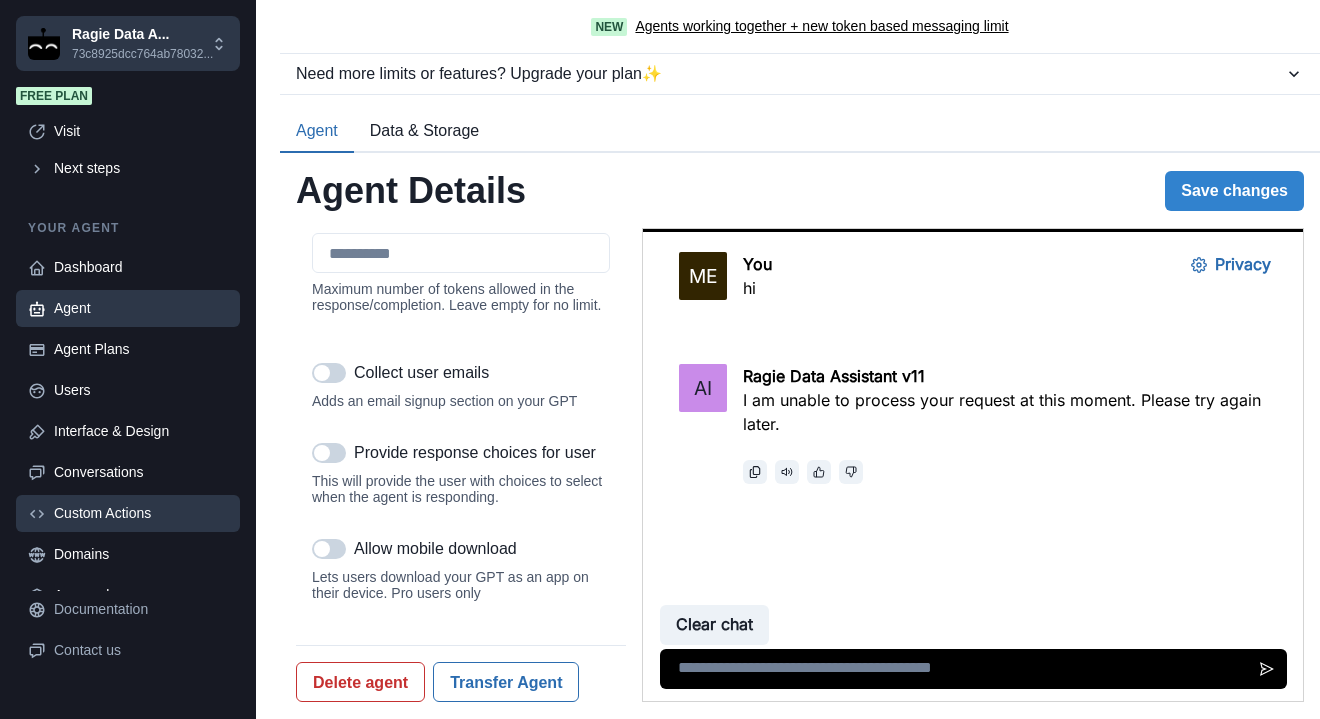 click on "Custom Actions" at bounding box center (141, 513) 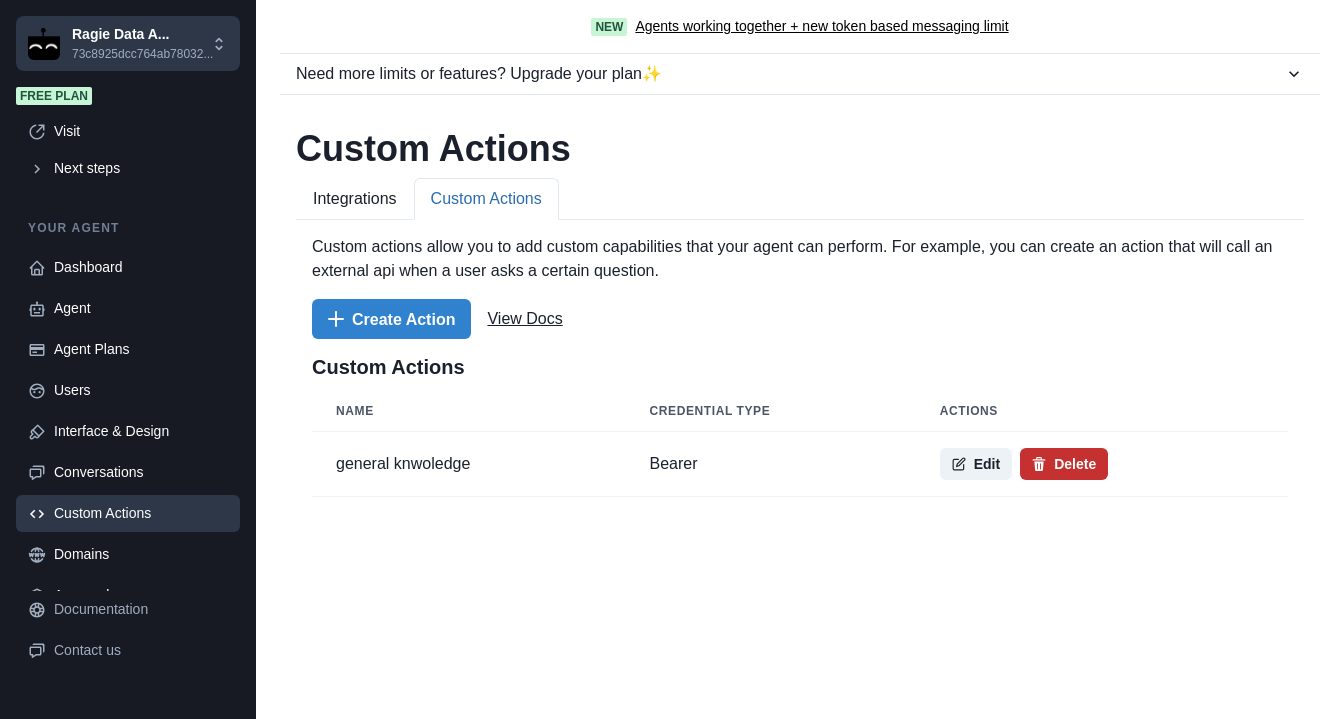 click on "Delete" at bounding box center (1064, 464) 